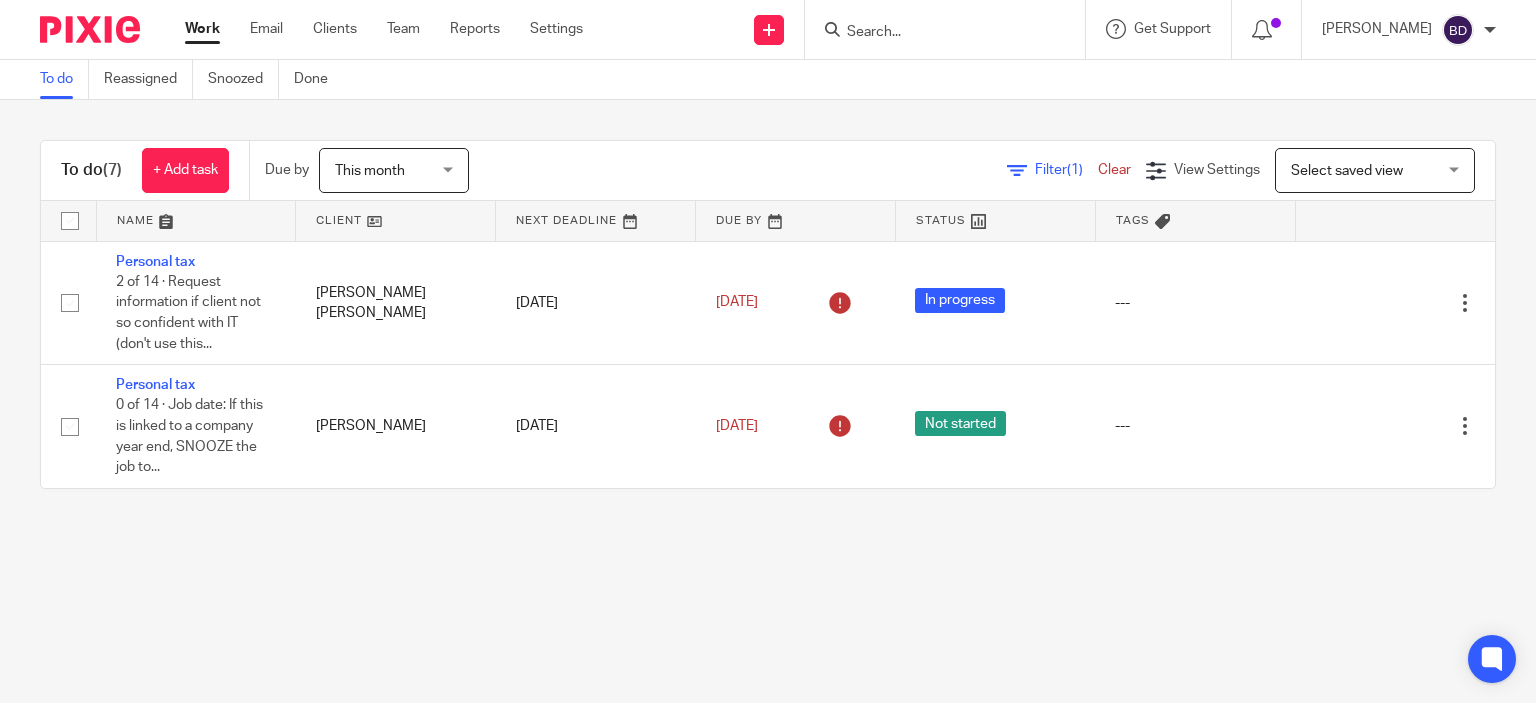 scroll, scrollTop: 0, scrollLeft: 0, axis: both 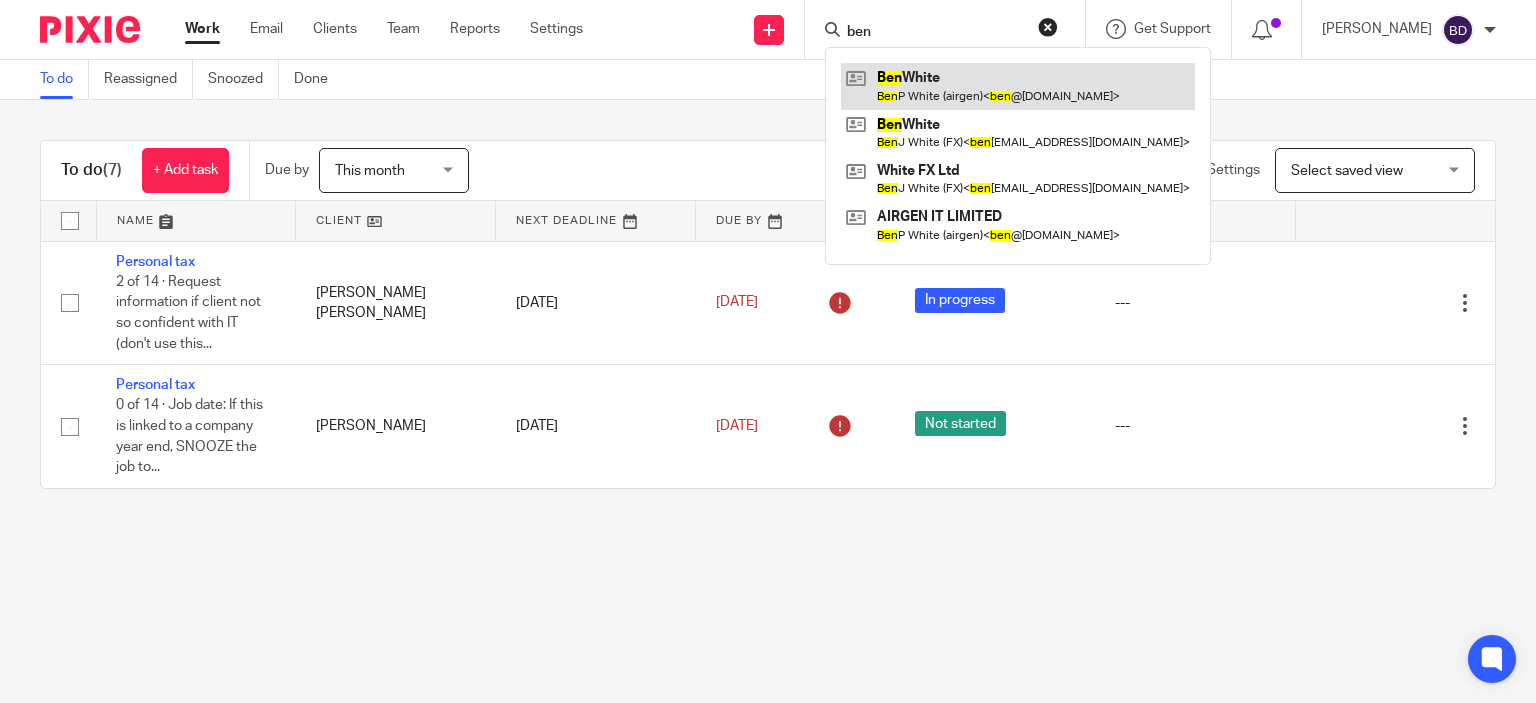 type on "ben" 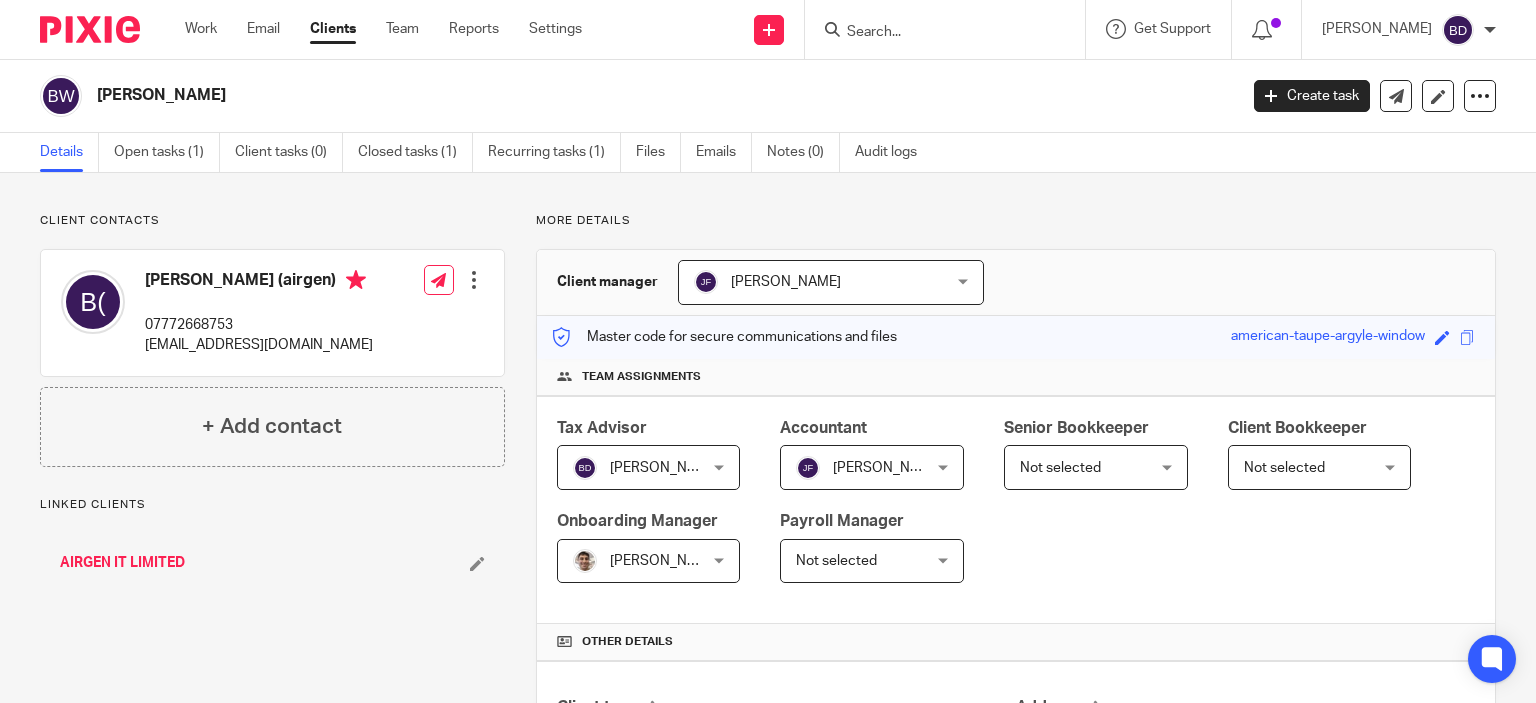 scroll, scrollTop: 0, scrollLeft: 0, axis: both 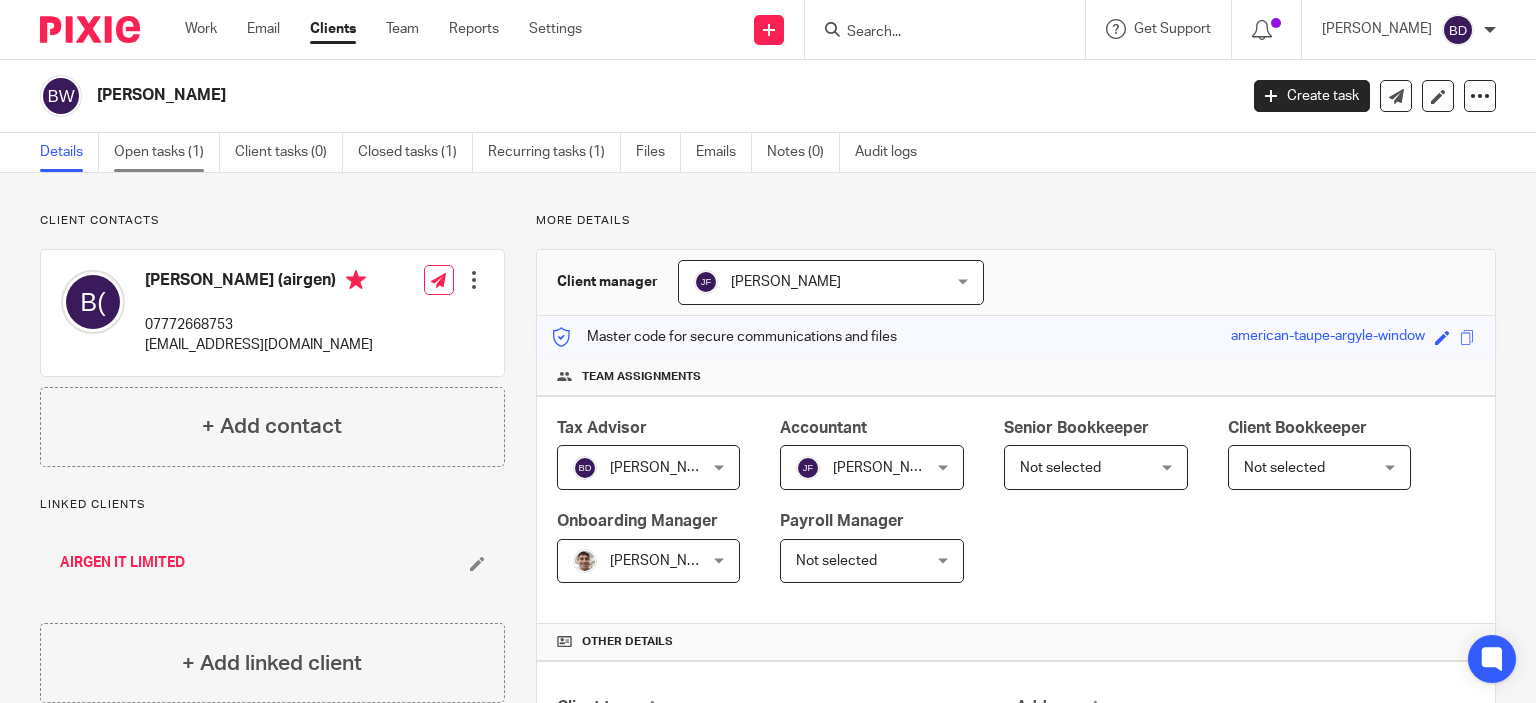 click on "Open tasks (1)" at bounding box center [167, 152] 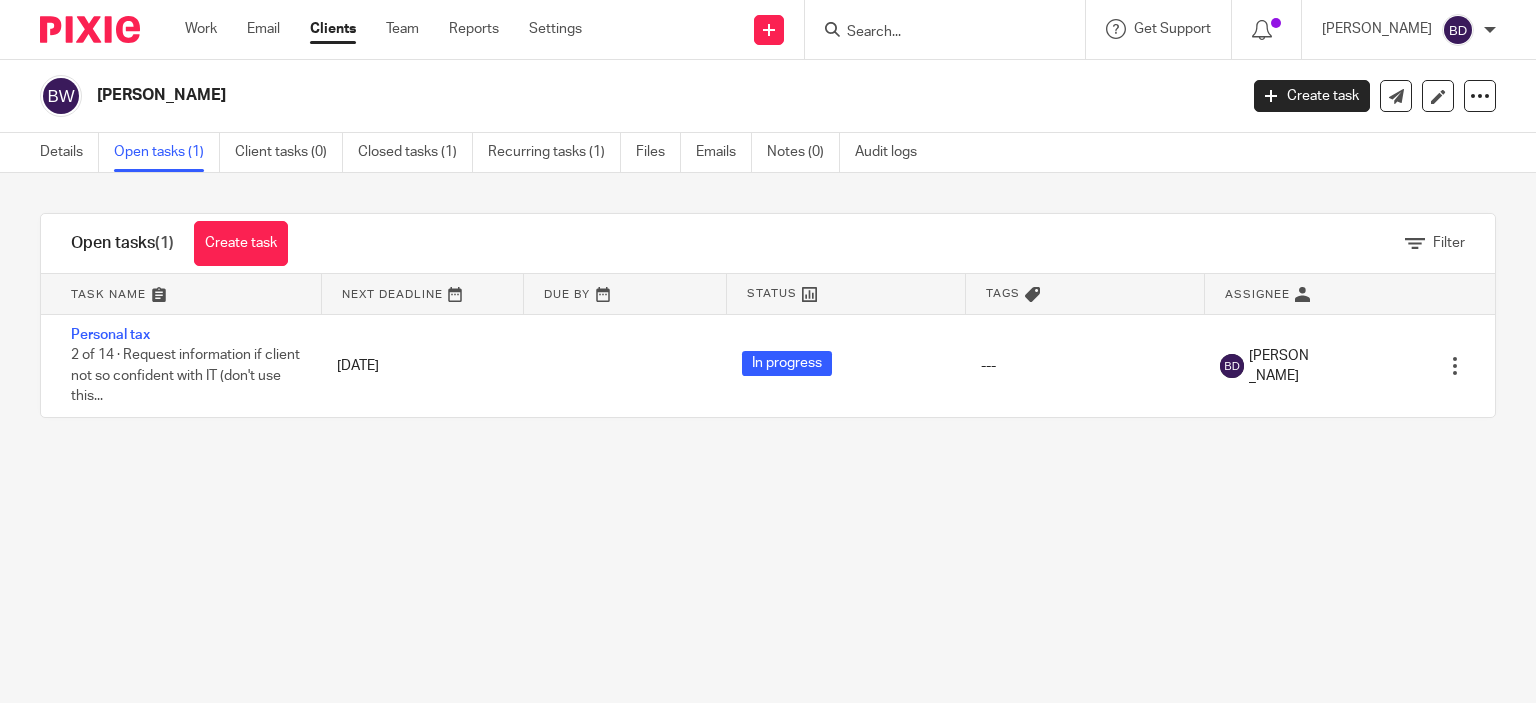 scroll, scrollTop: 0, scrollLeft: 0, axis: both 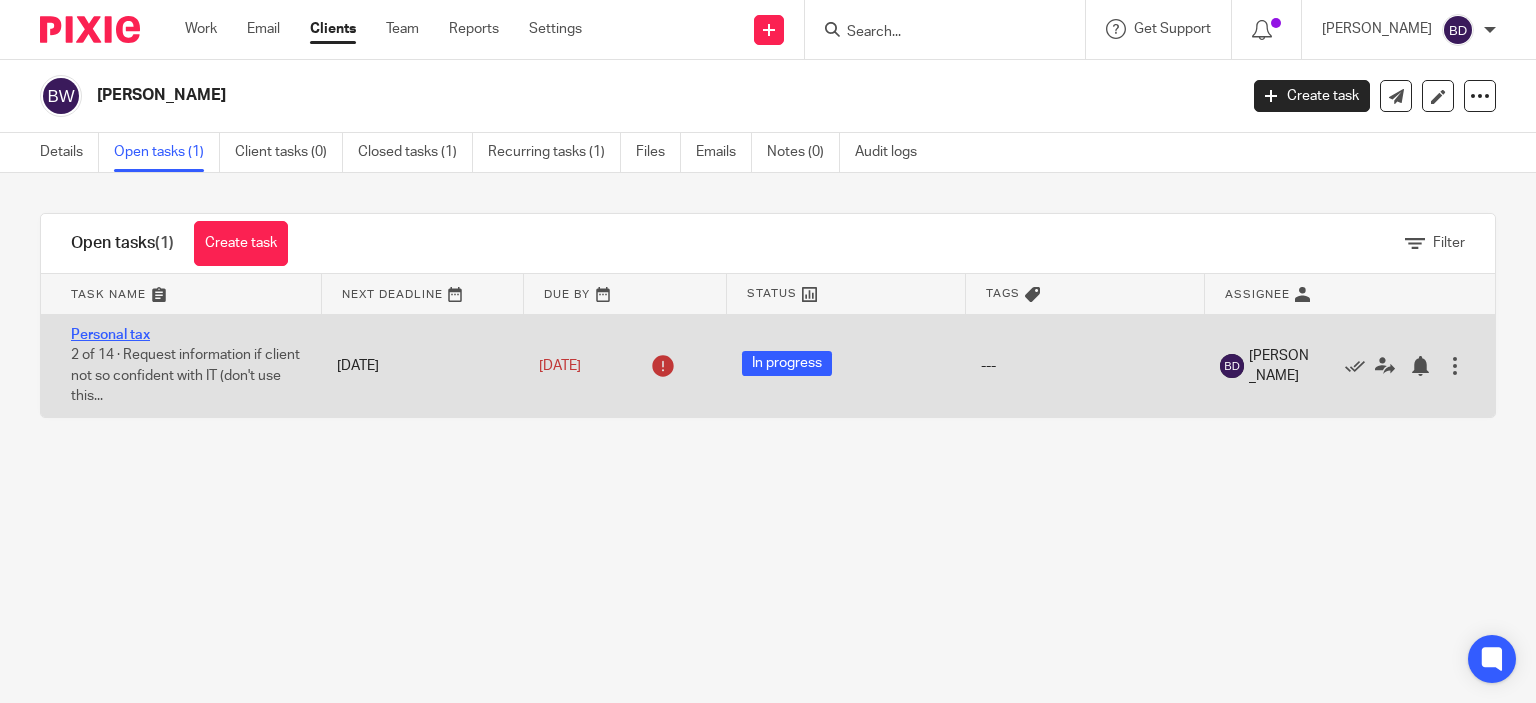 click on "Personal tax" at bounding box center [110, 335] 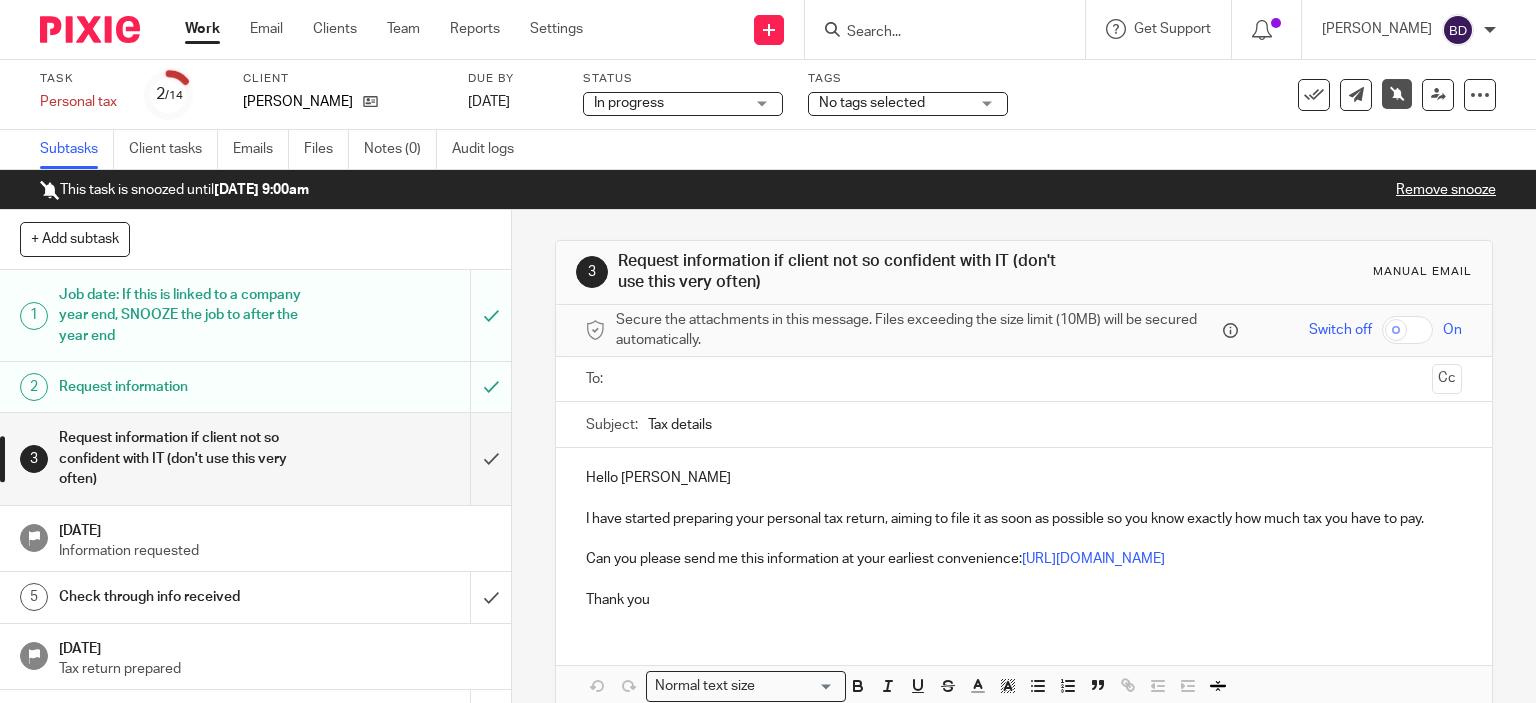 scroll, scrollTop: 0, scrollLeft: 0, axis: both 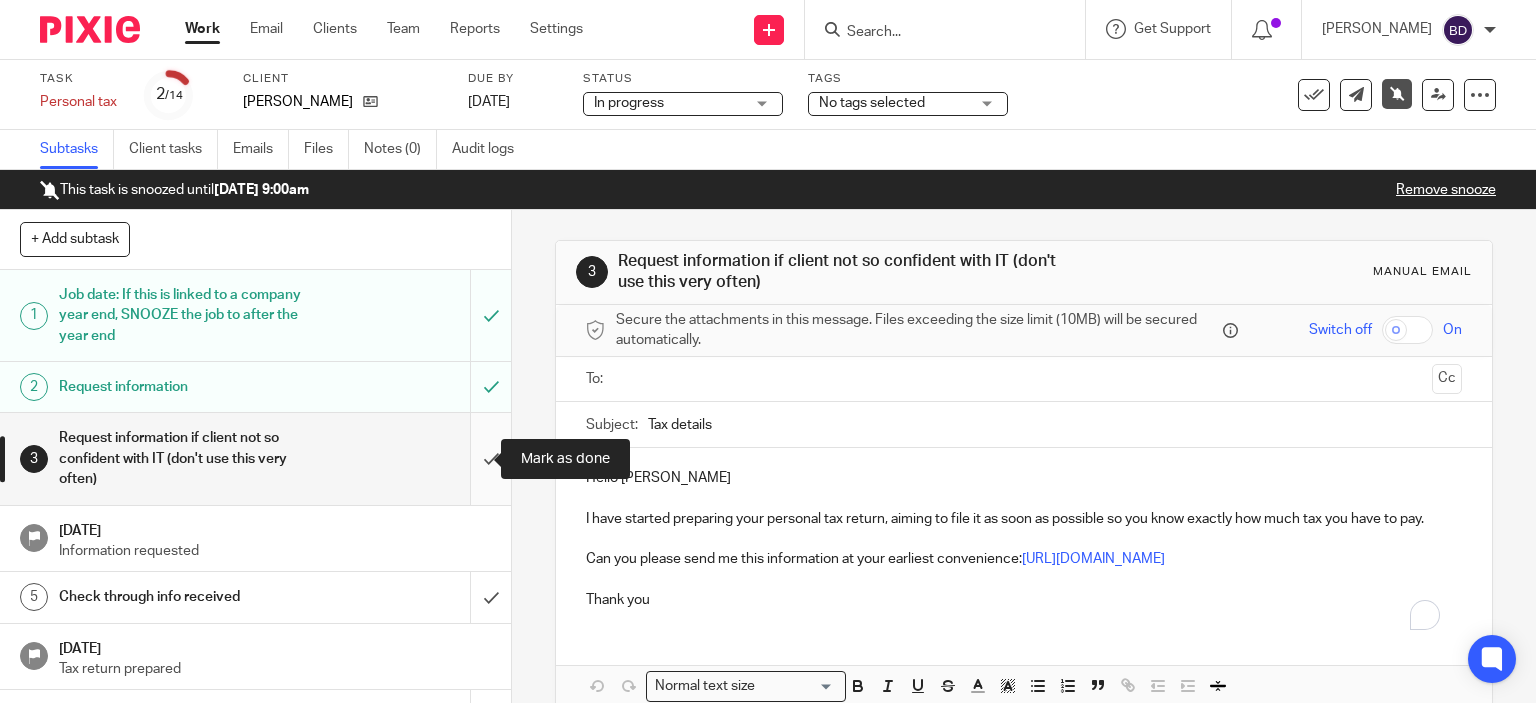 click at bounding box center [255, 458] 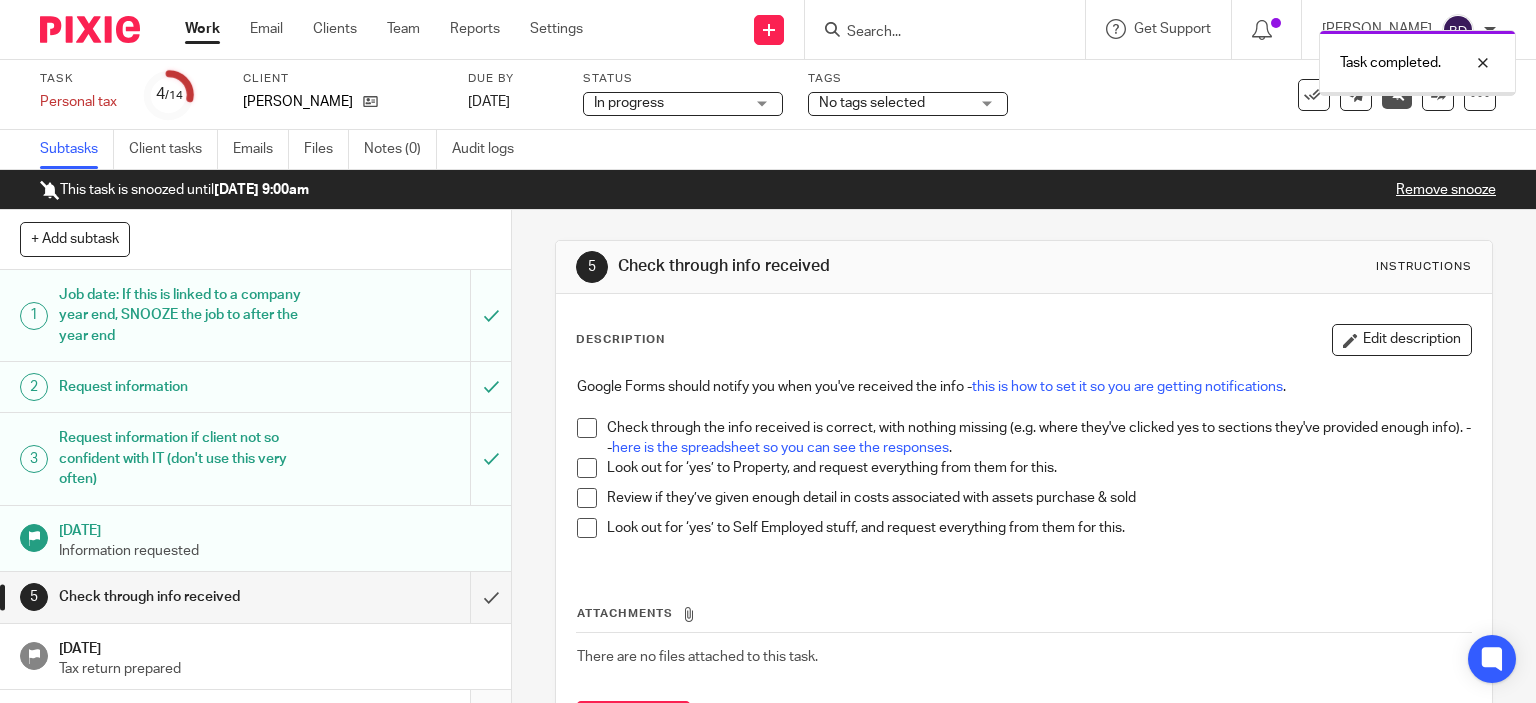 scroll, scrollTop: 0, scrollLeft: 0, axis: both 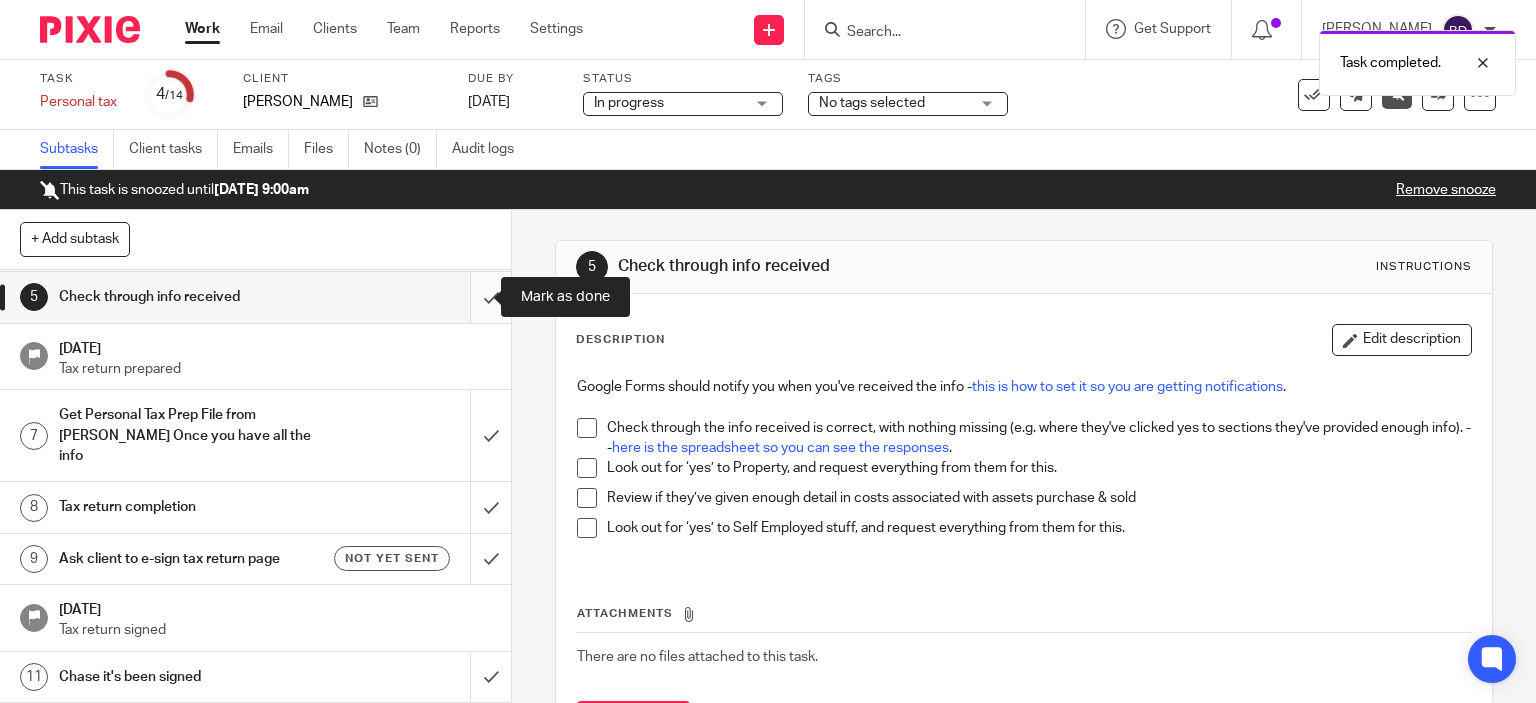 click at bounding box center [255, 297] 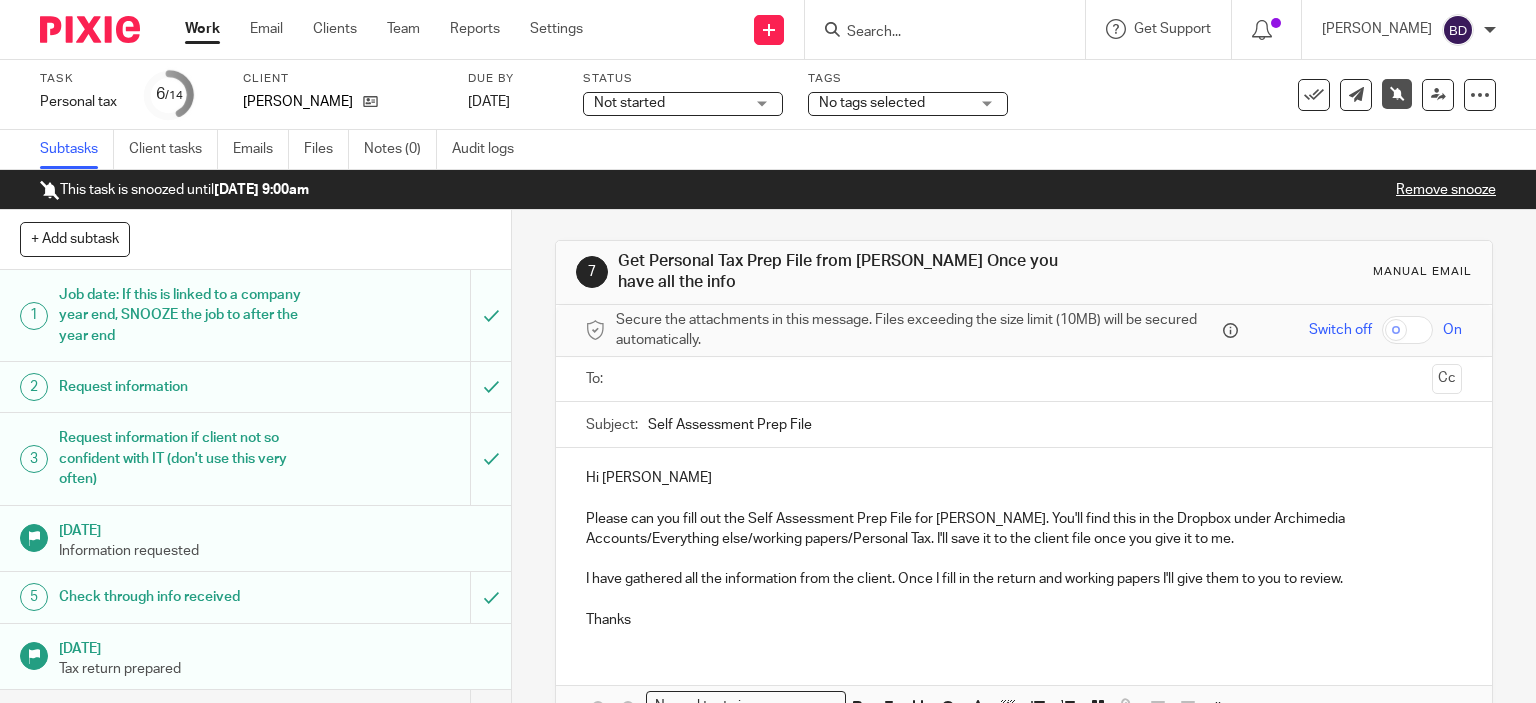 scroll, scrollTop: 0, scrollLeft: 0, axis: both 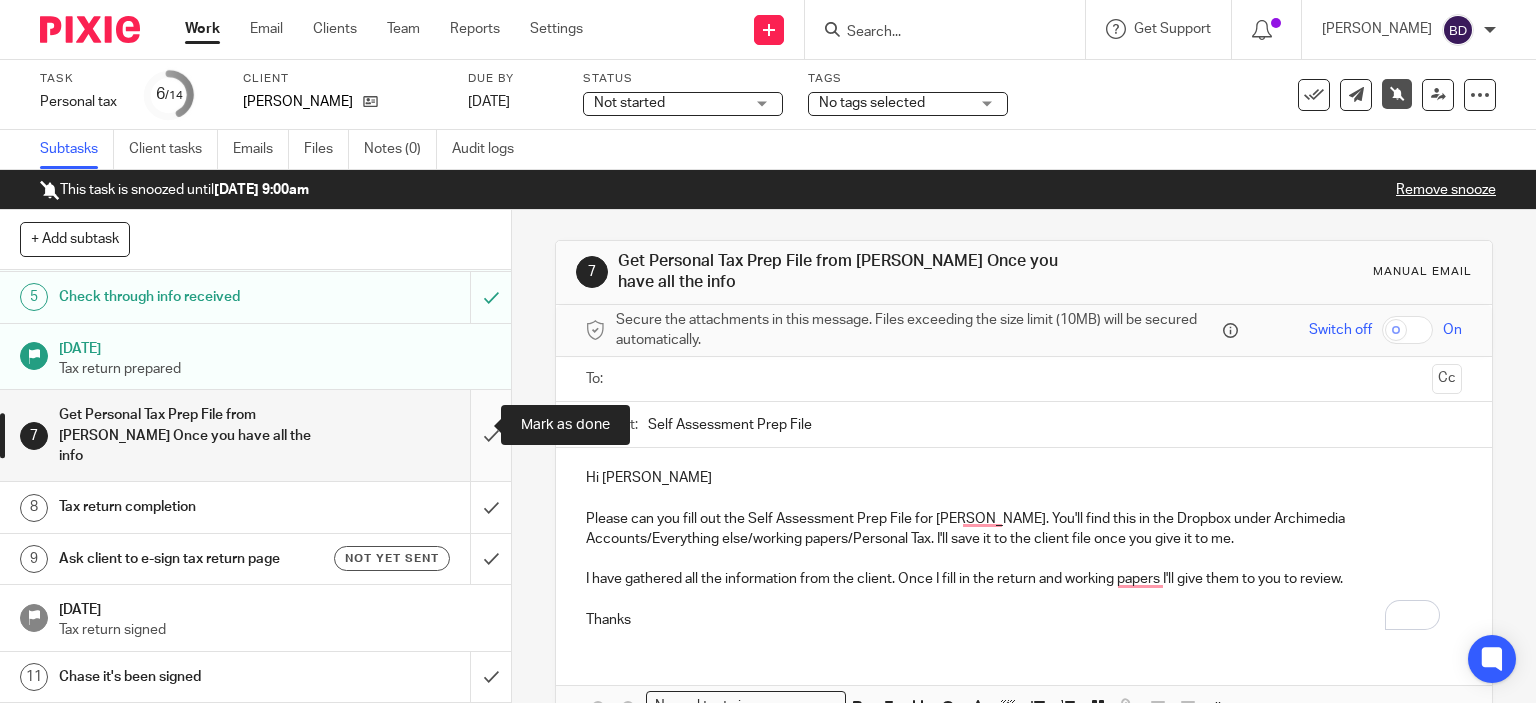 click at bounding box center (255, 435) 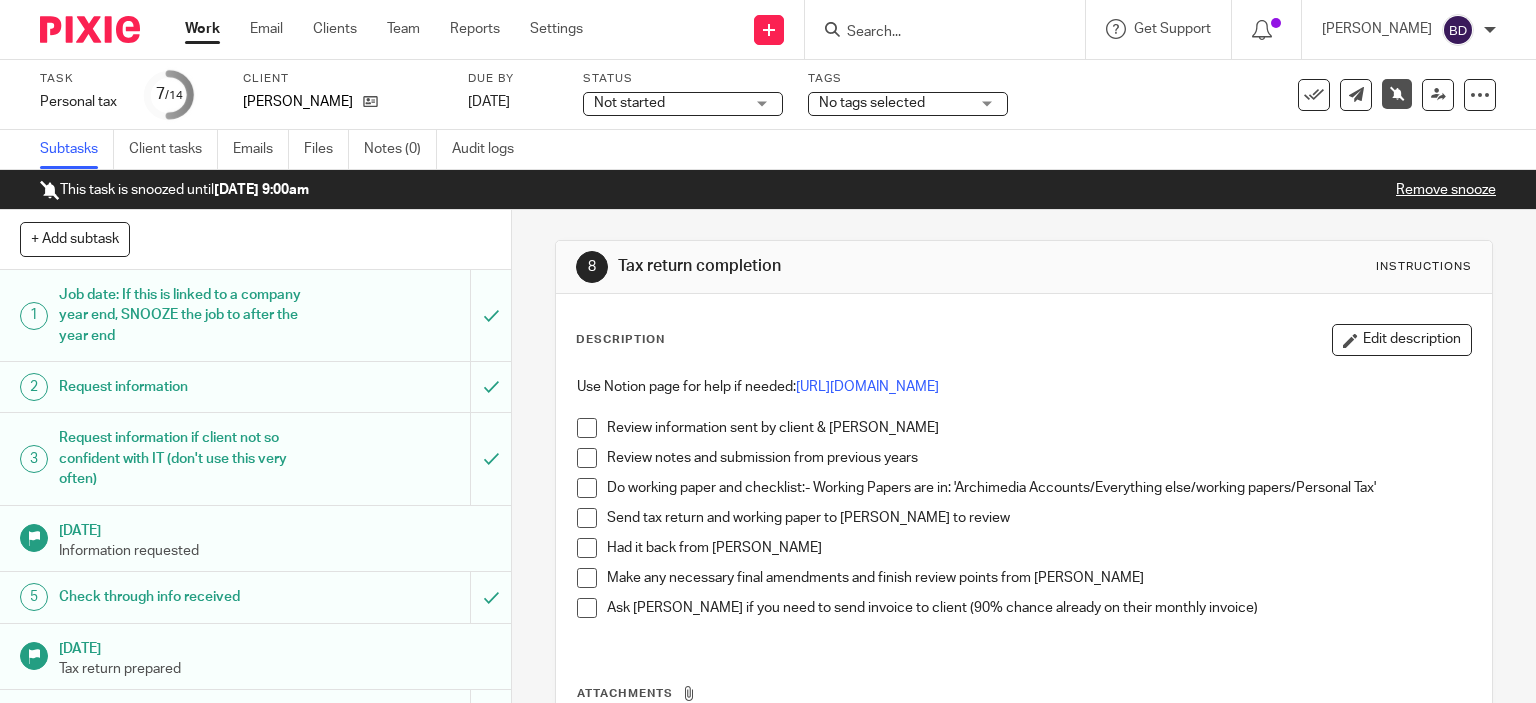 scroll, scrollTop: 0, scrollLeft: 0, axis: both 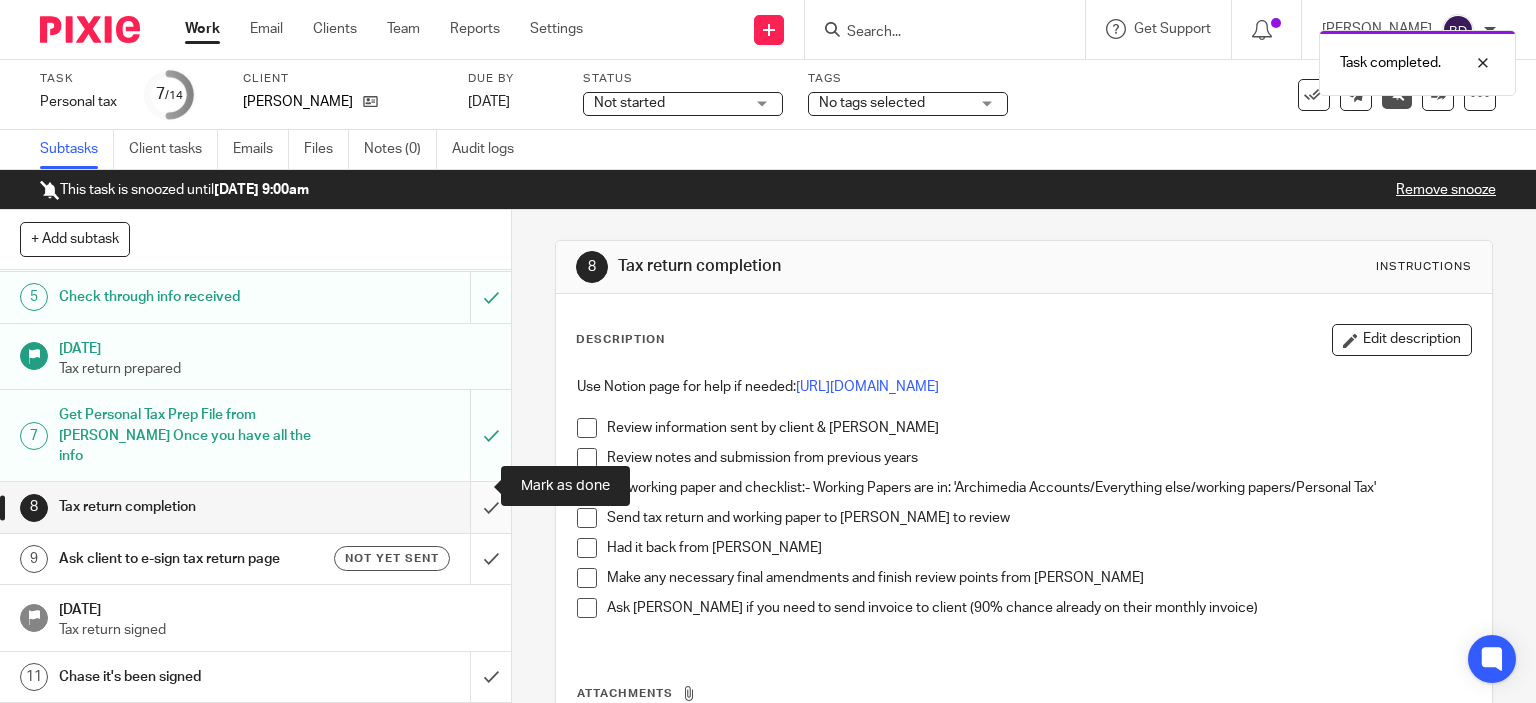 click at bounding box center (255, 507) 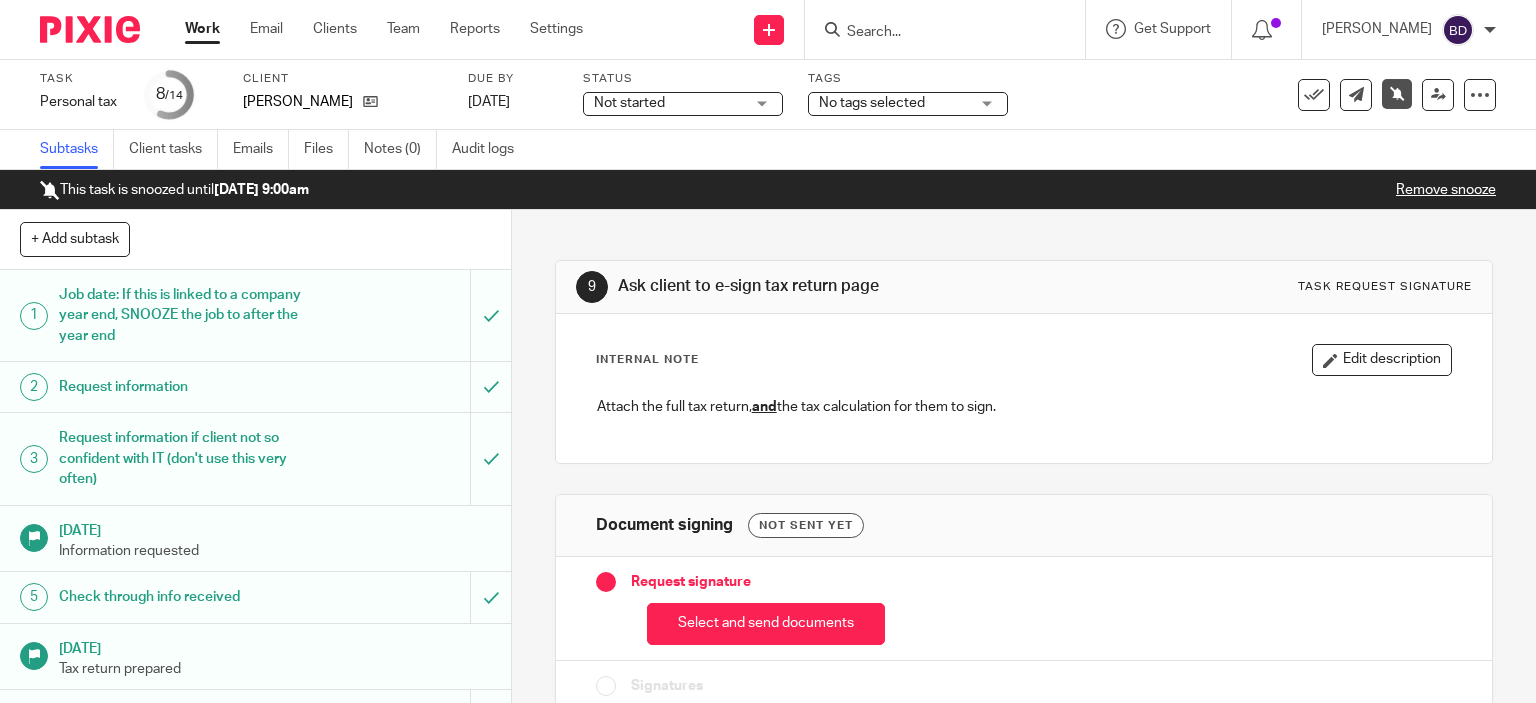 scroll, scrollTop: 0, scrollLeft: 0, axis: both 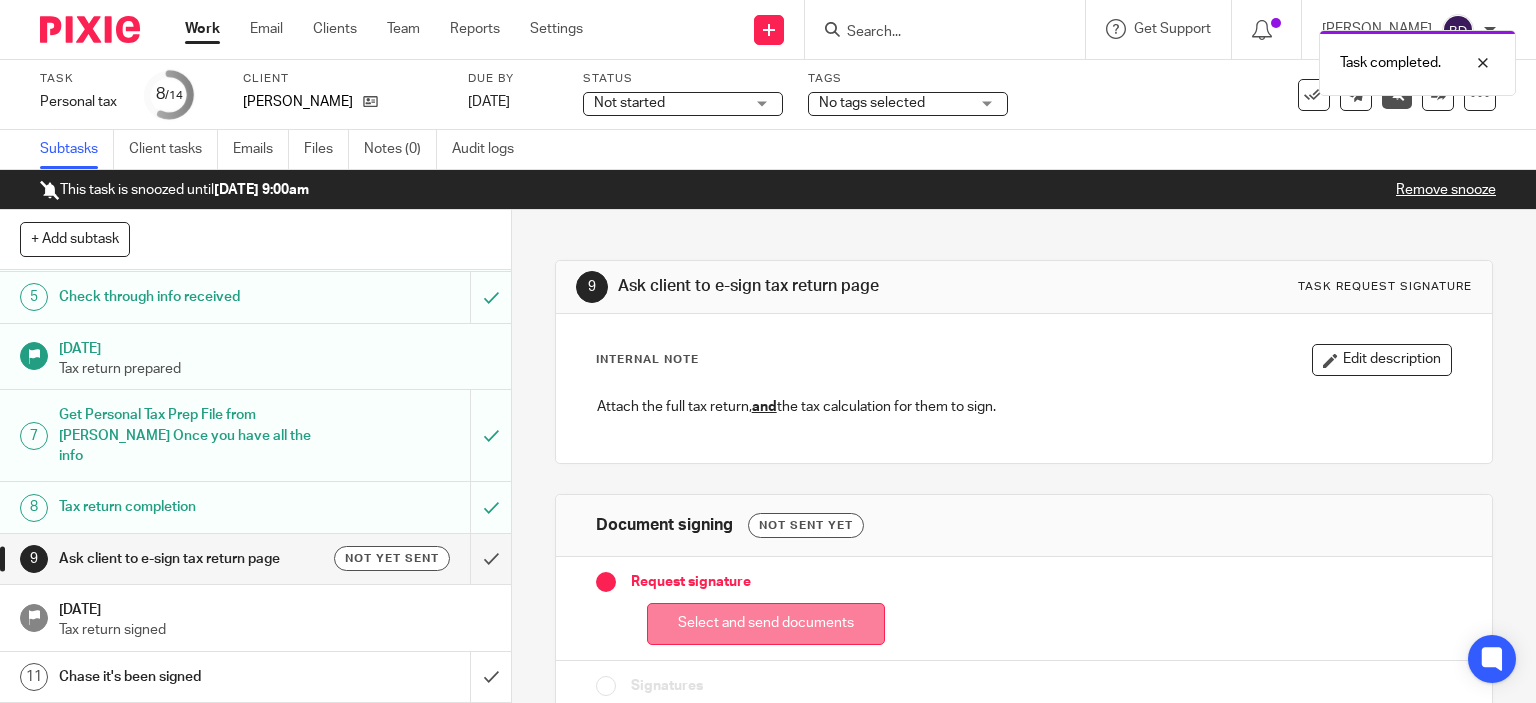 click on "Select and send documents" at bounding box center [766, 624] 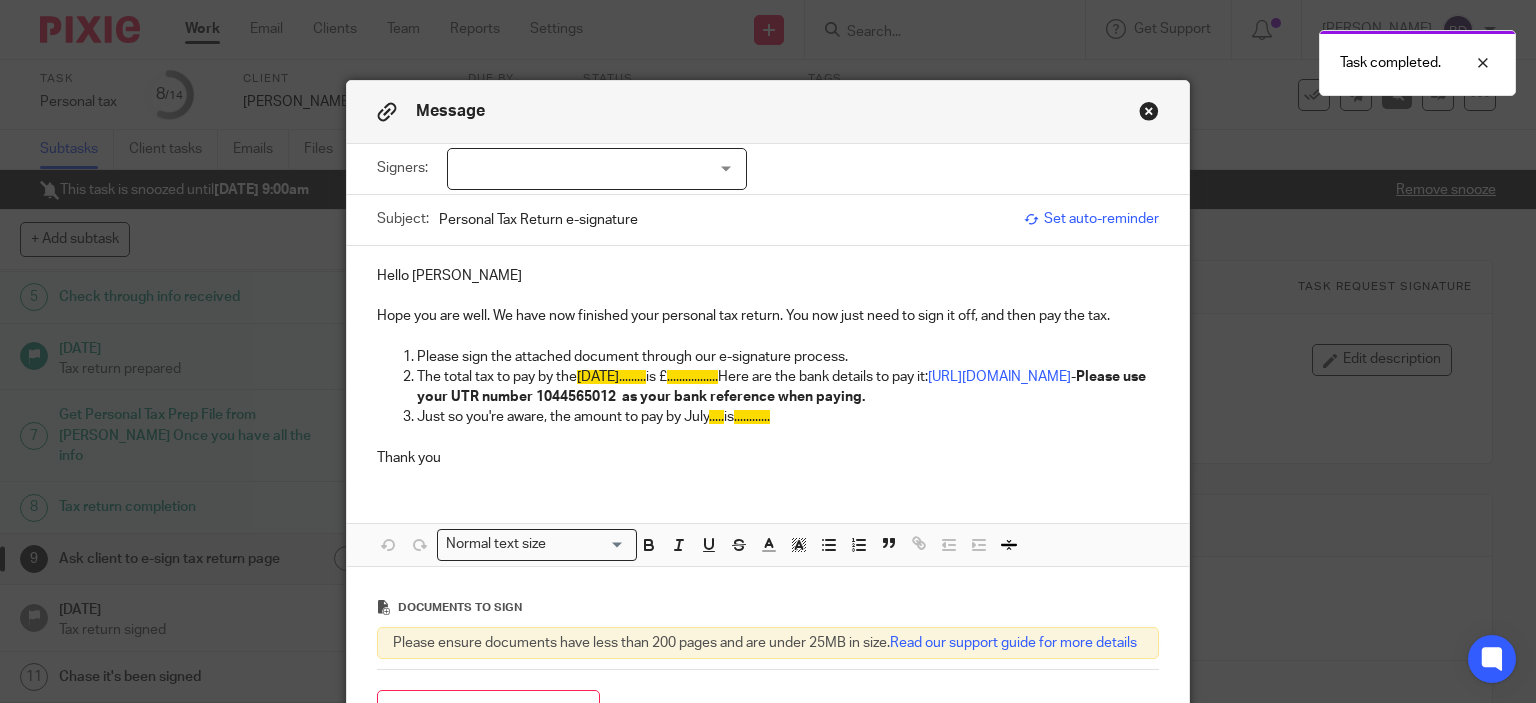 drag, startPoint x: 635, startPoint y: 179, endPoint x: 632, endPoint y: 166, distance: 13.341664 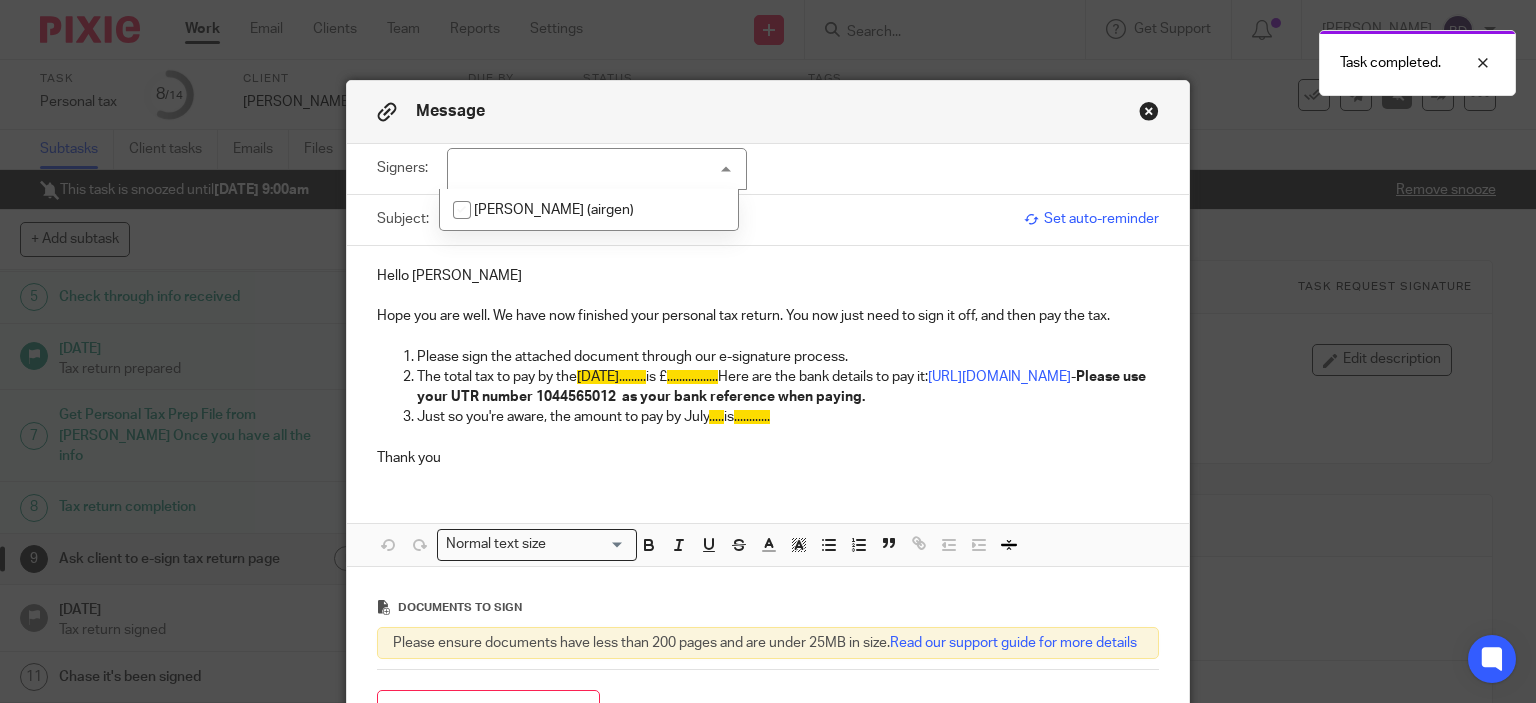 click at bounding box center [597, 169] 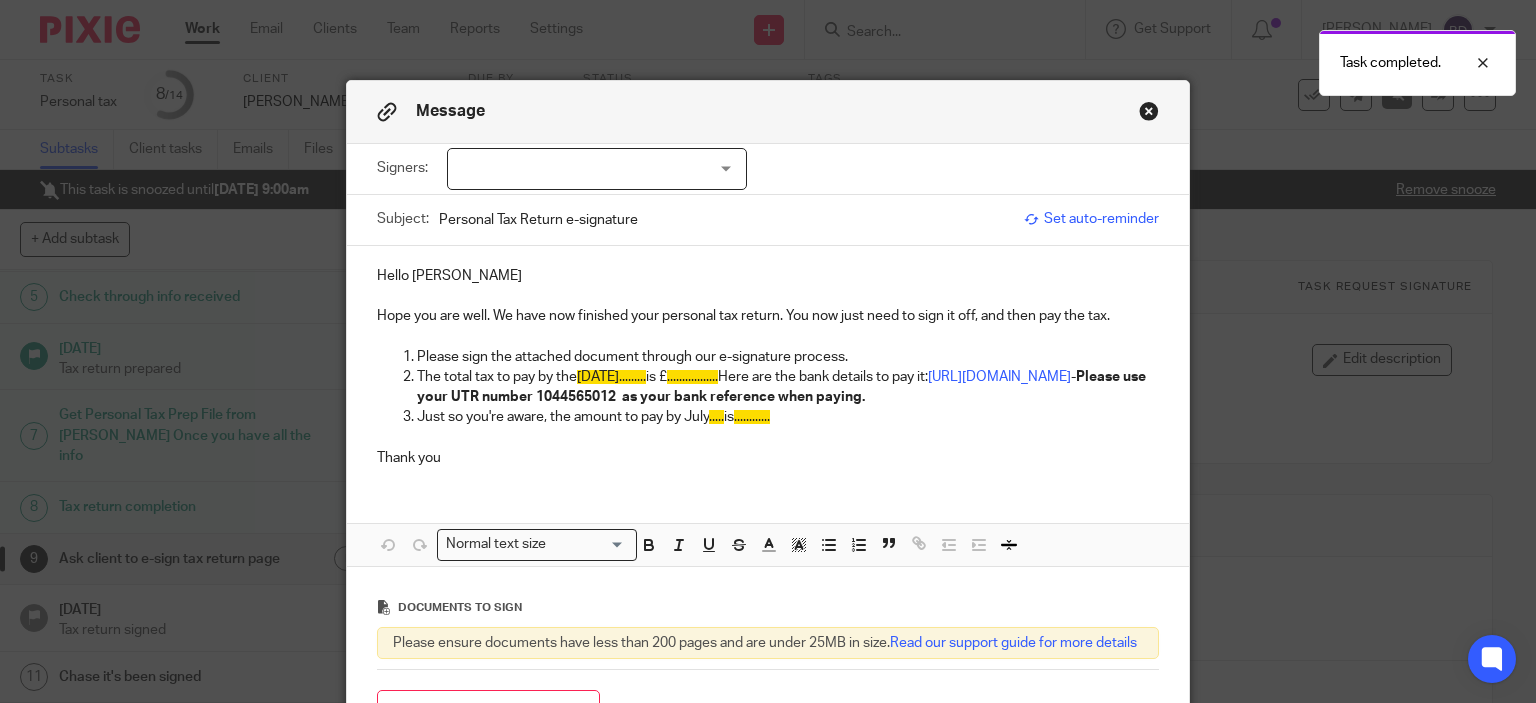 click at bounding box center (597, 169) 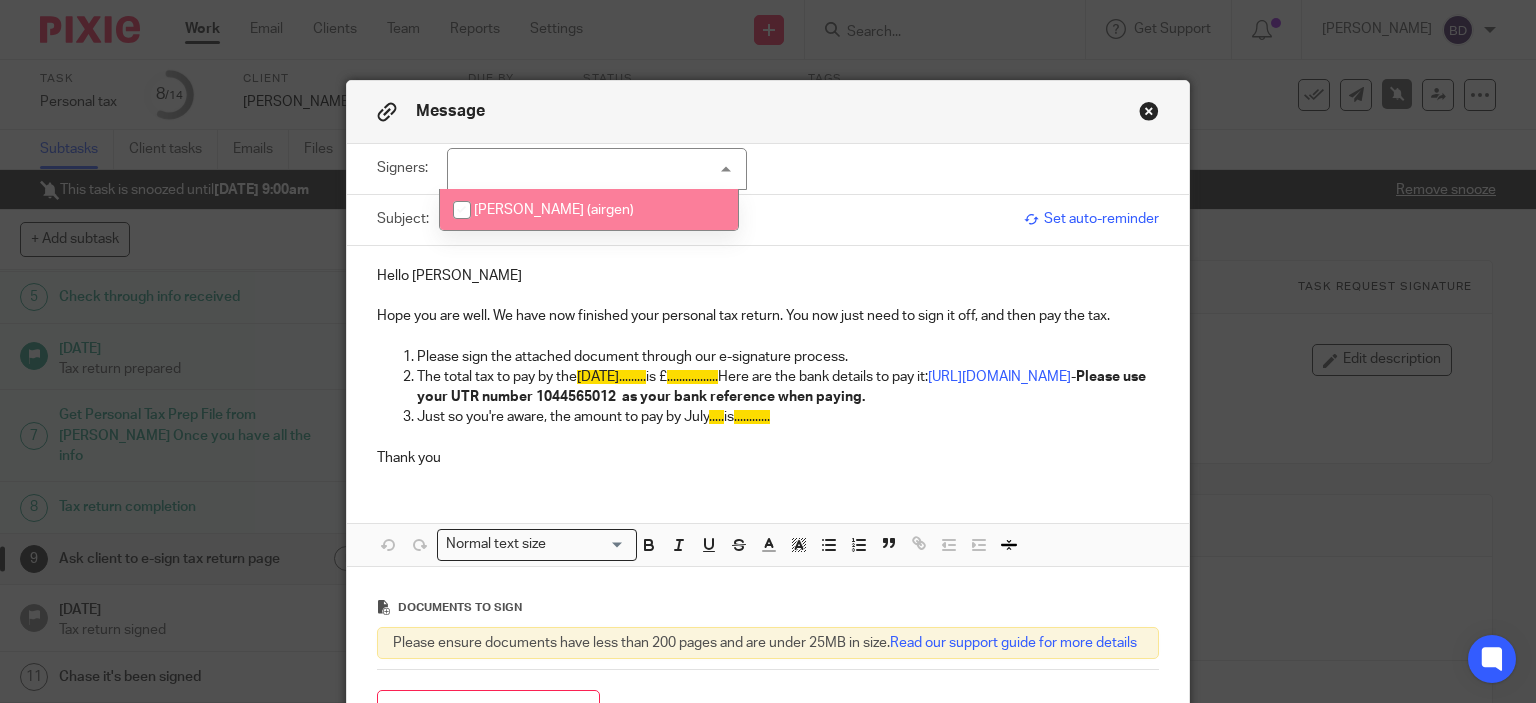 click on "Ben P White (airgen)" at bounding box center [589, 209] 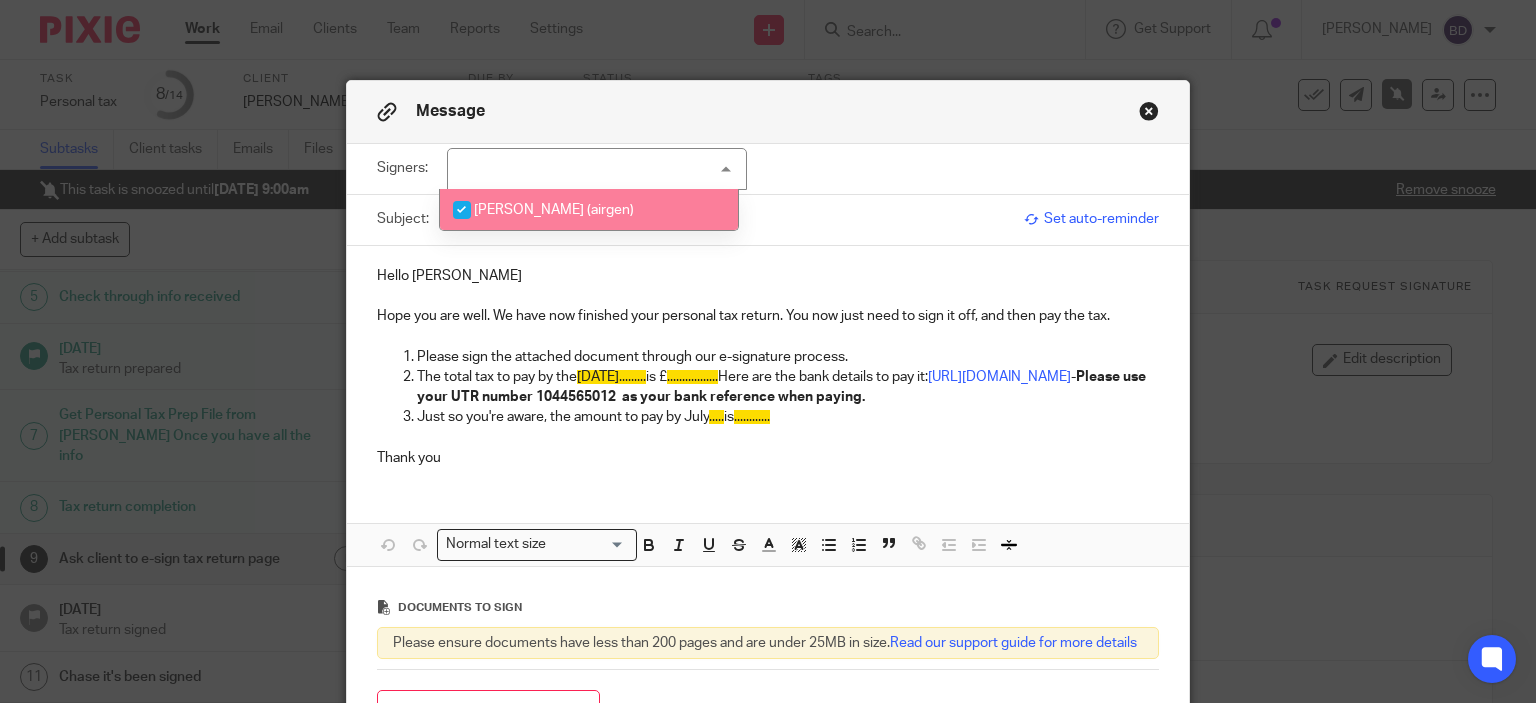 checkbox on "true" 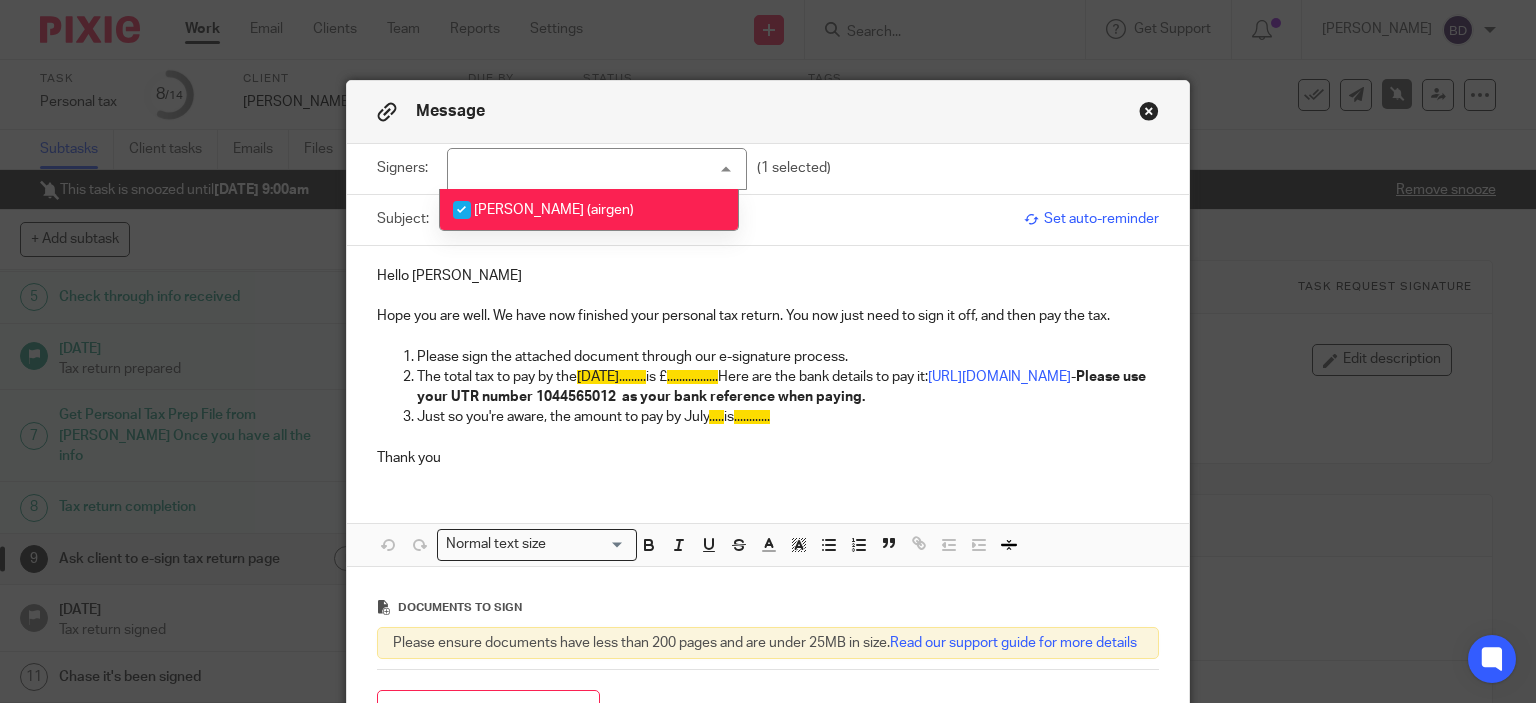 click on "Hello Ben" at bounding box center [768, 276] 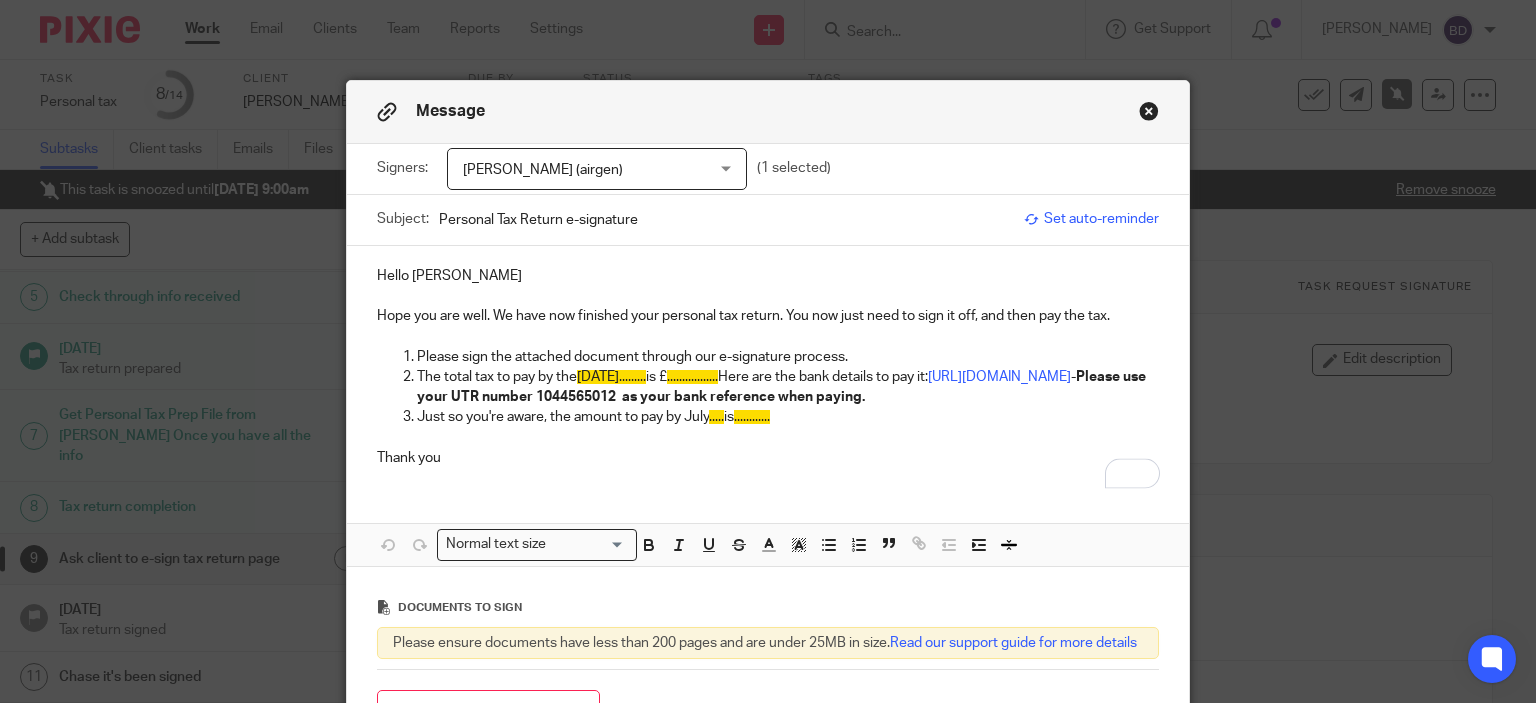type 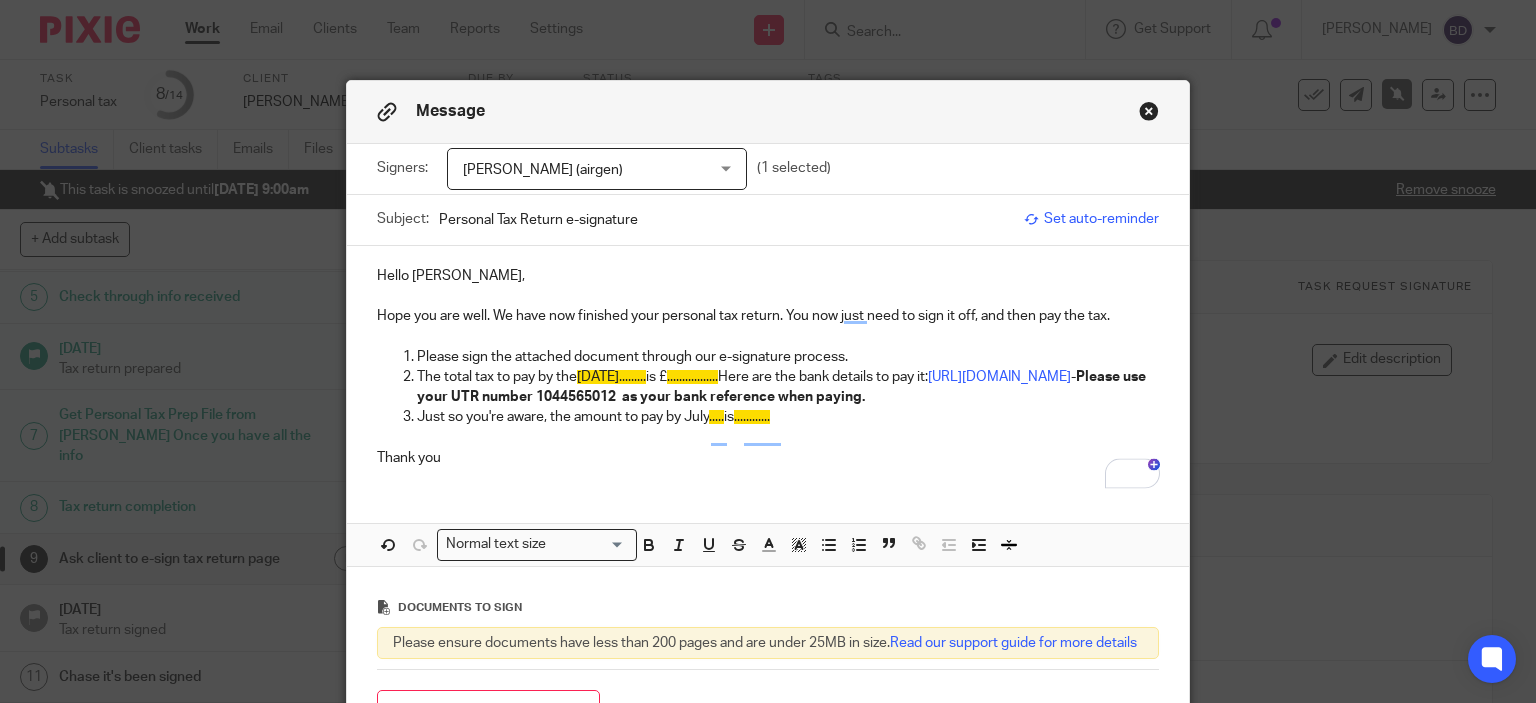 click on "Hope you are well. We have now finished your personal tax return. You now just need to sign it off, and then pay the tax." at bounding box center [768, 316] 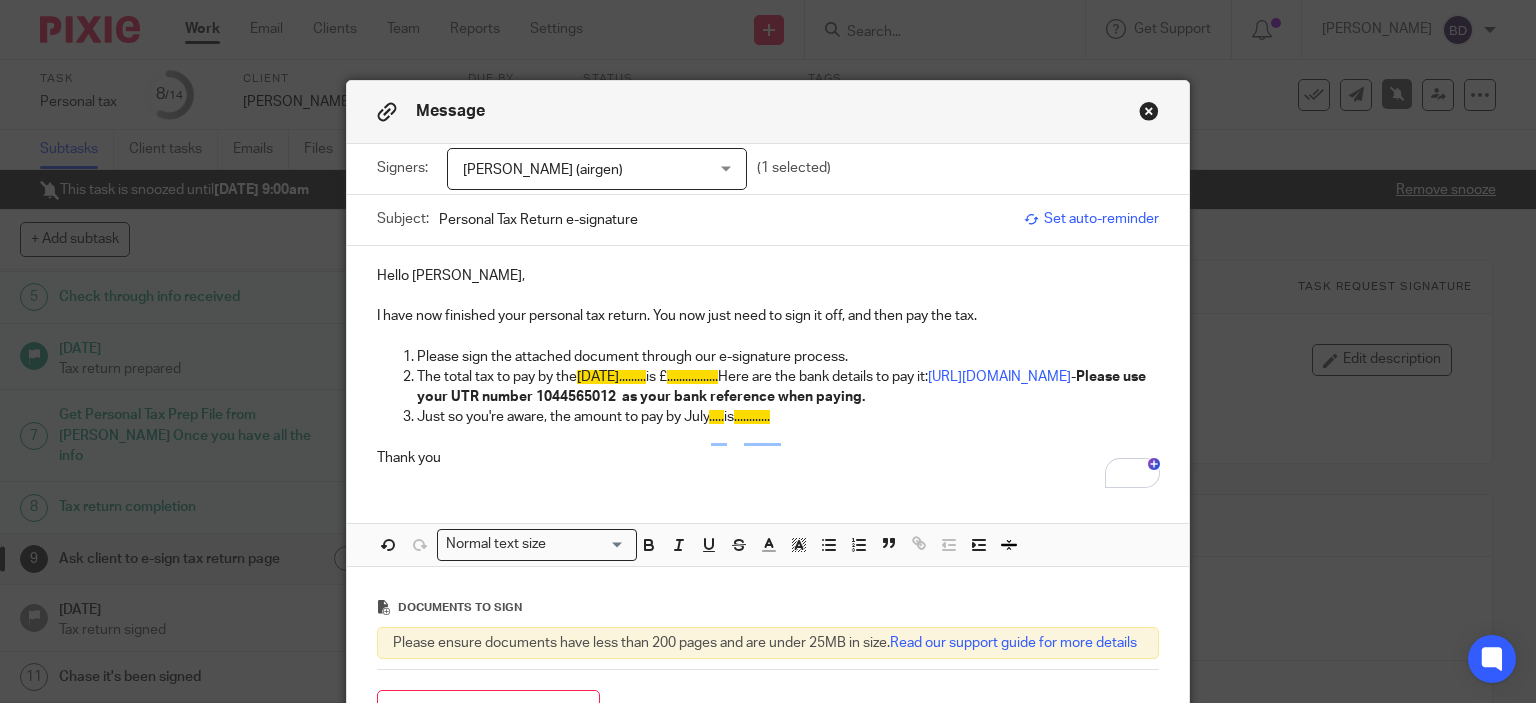 click on "Just so you're aware, the amount to pay by July .....  is  ............" at bounding box center (788, 417) 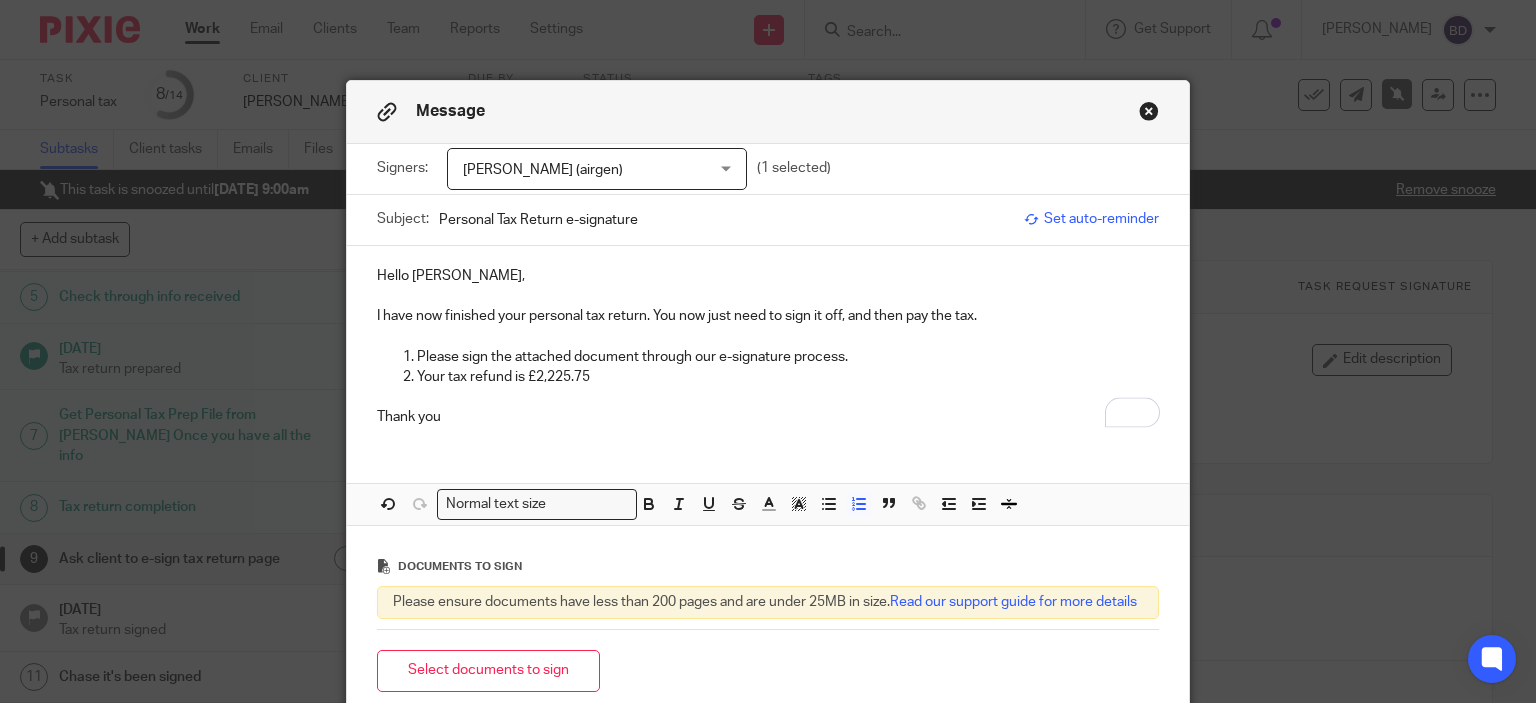click on "Your tax refund is £2,225.75" at bounding box center [788, 377] 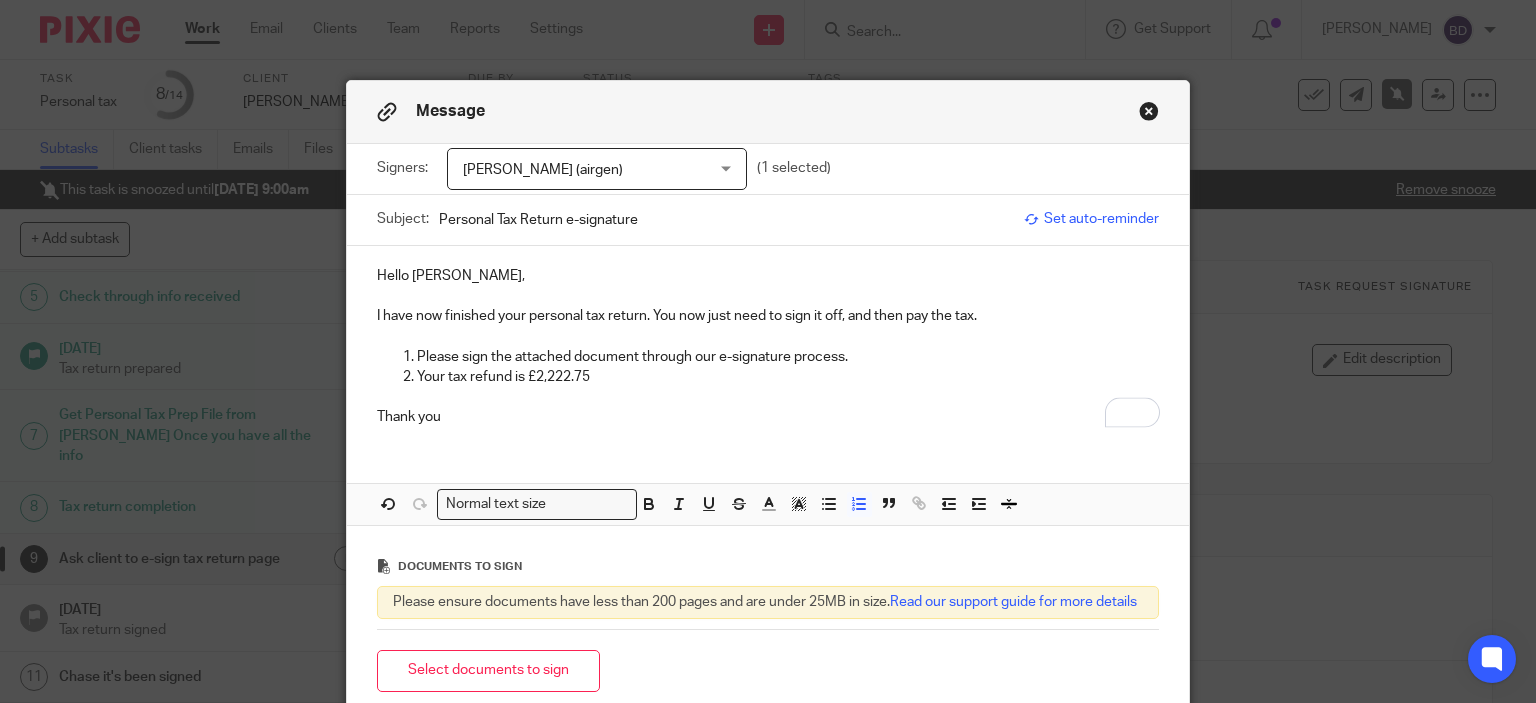 click on "Your tax refund is £2,222.75" at bounding box center [788, 377] 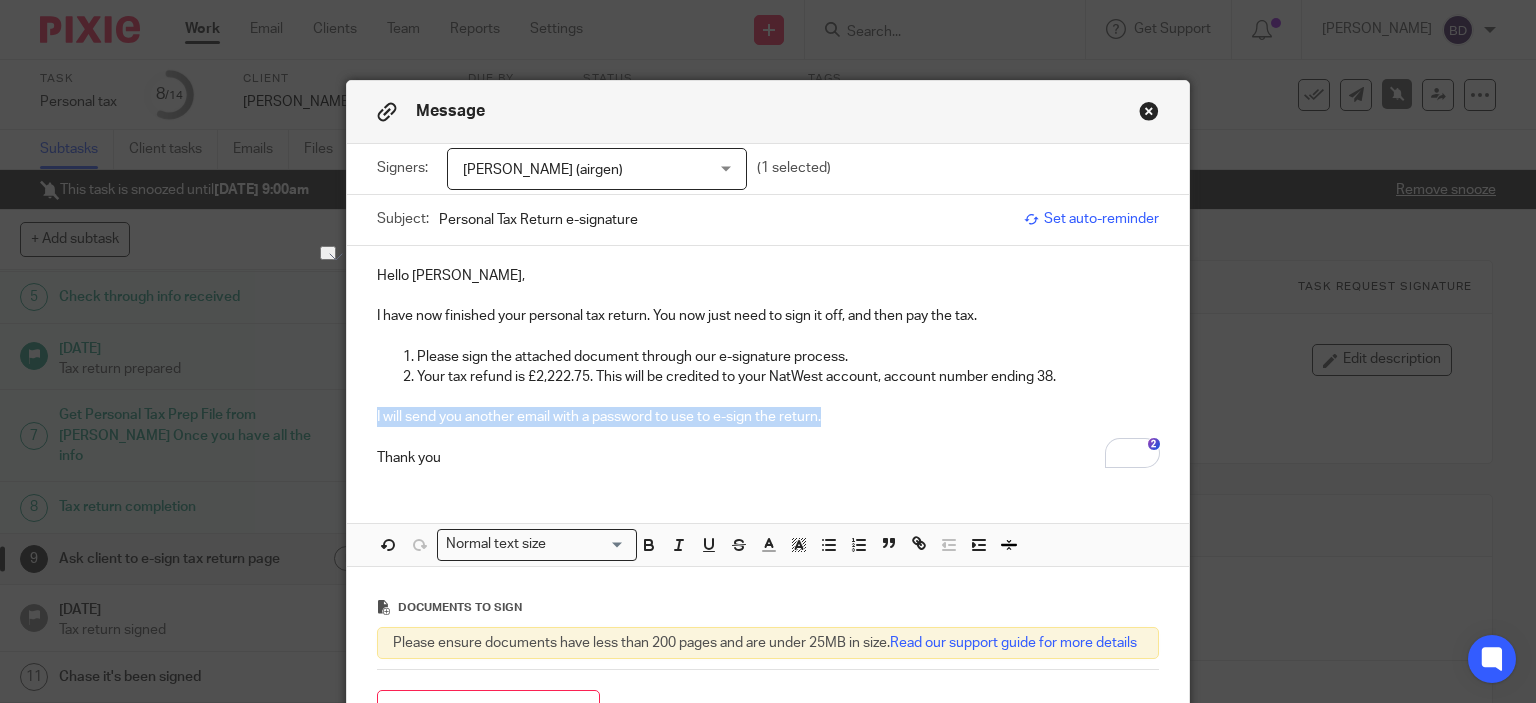 drag, startPoint x: 820, startPoint y: 415, endPoint x: 366, endPoint y: 415, distance: 454 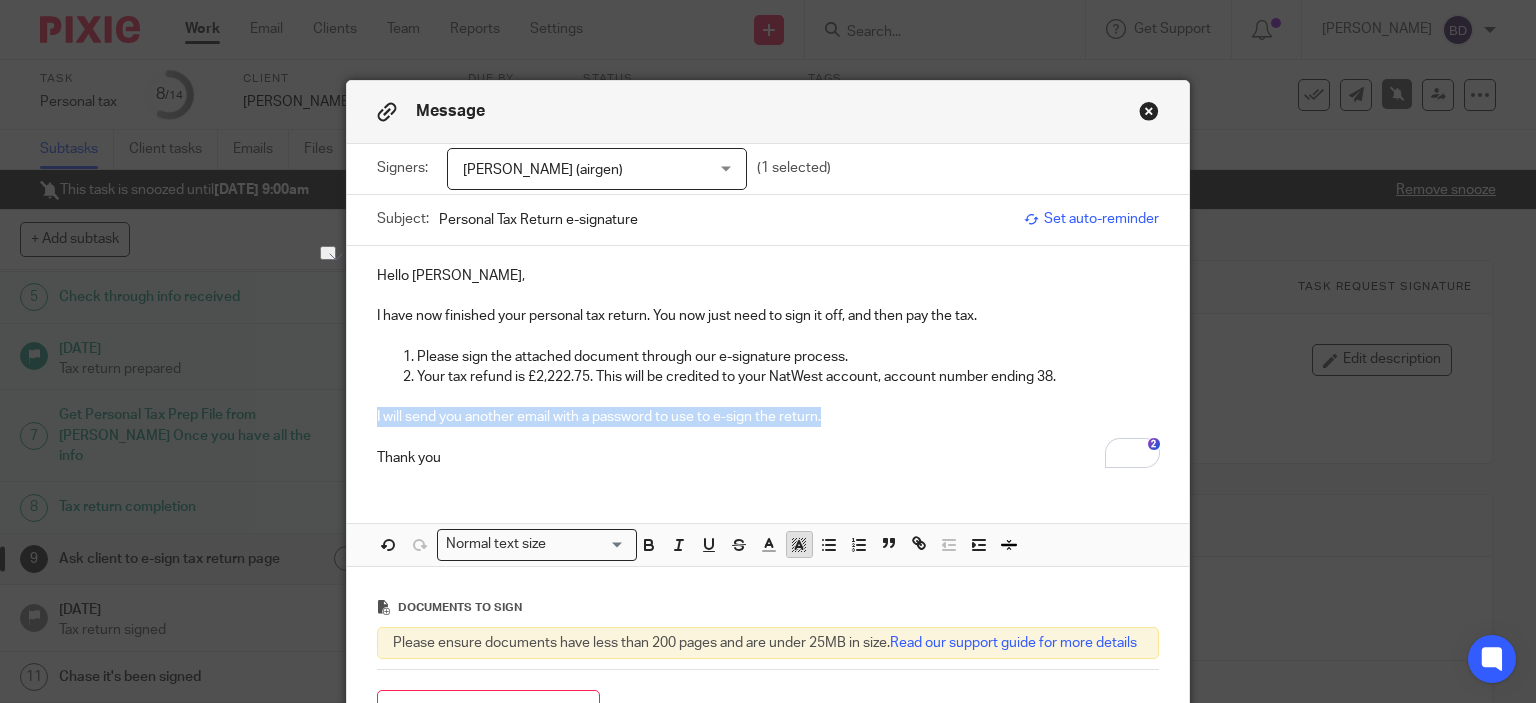 click 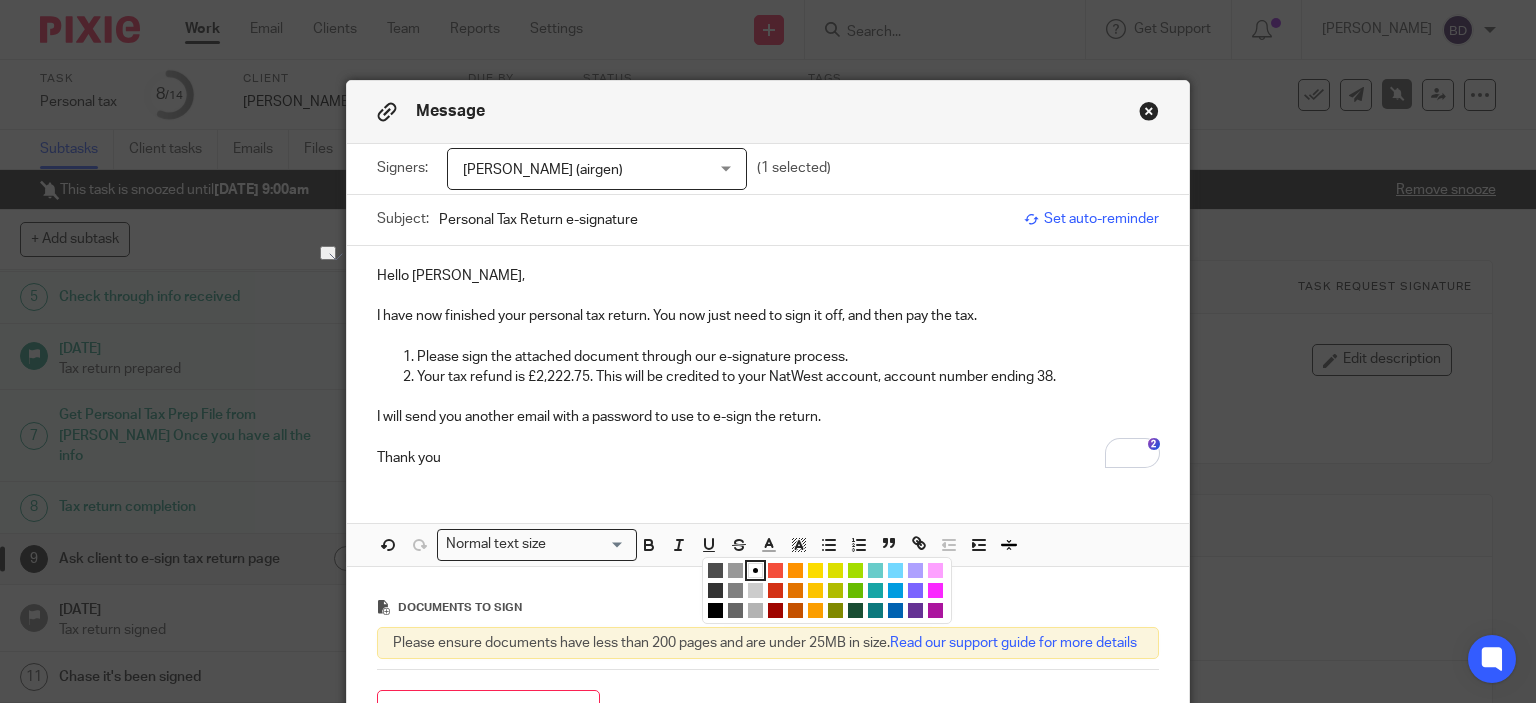 click at bounding box center (895, 590) 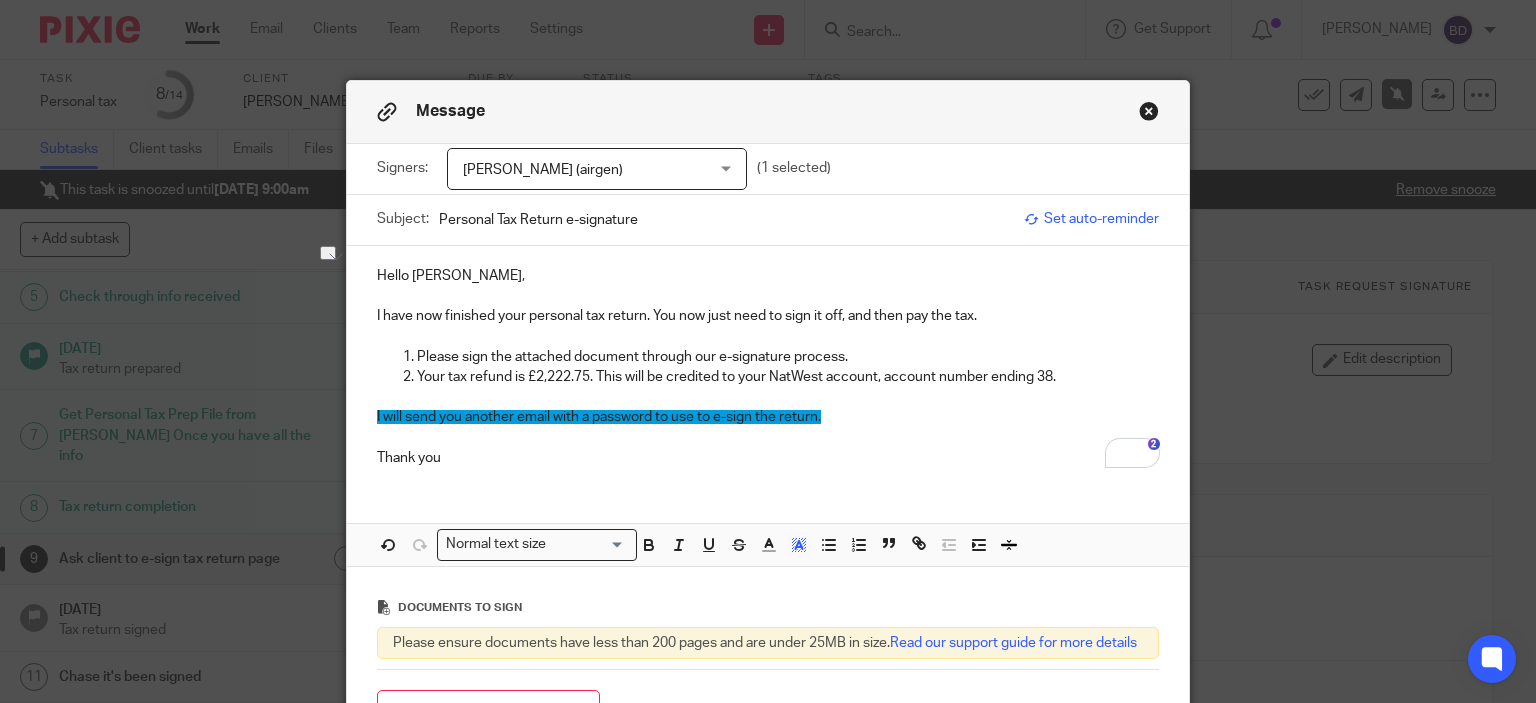 click on "Thank you" at bounding box center [768, 448] 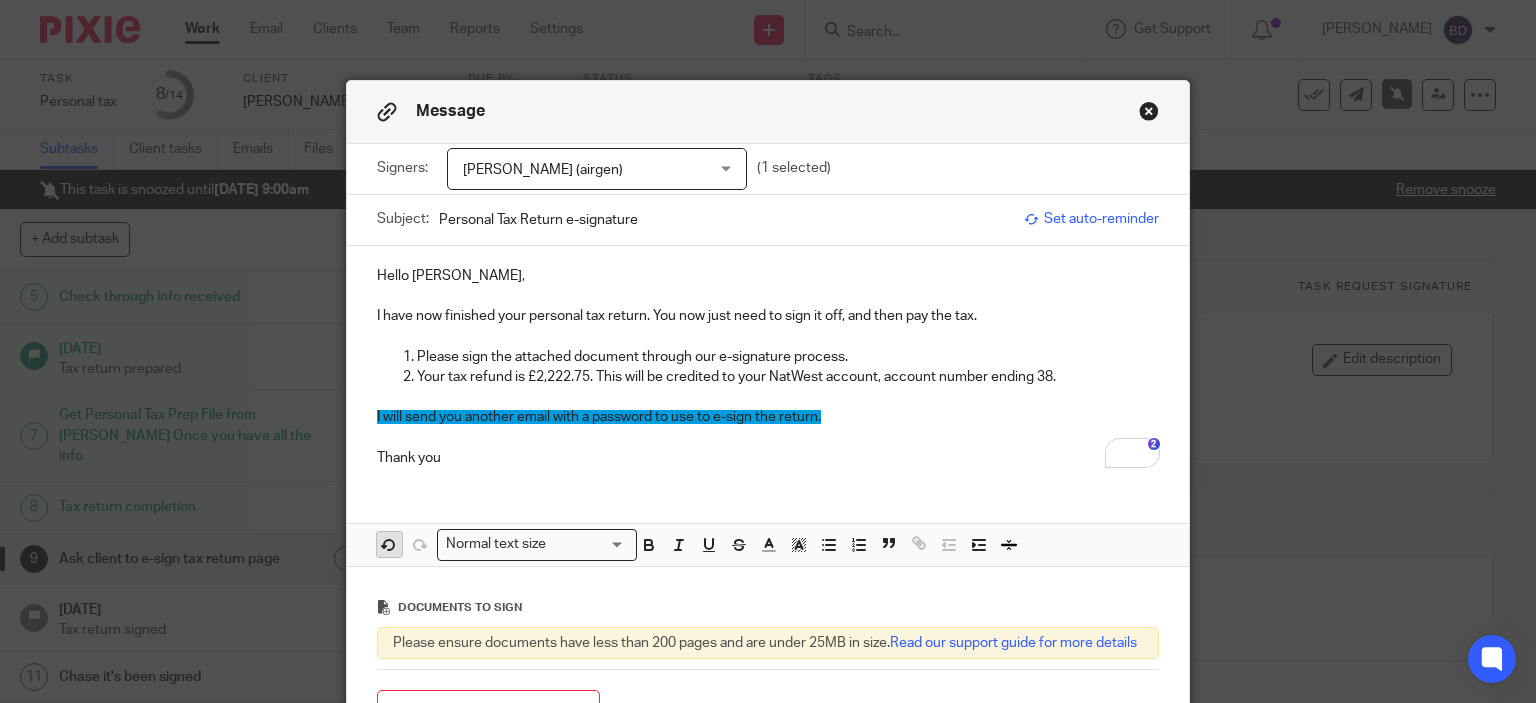 click 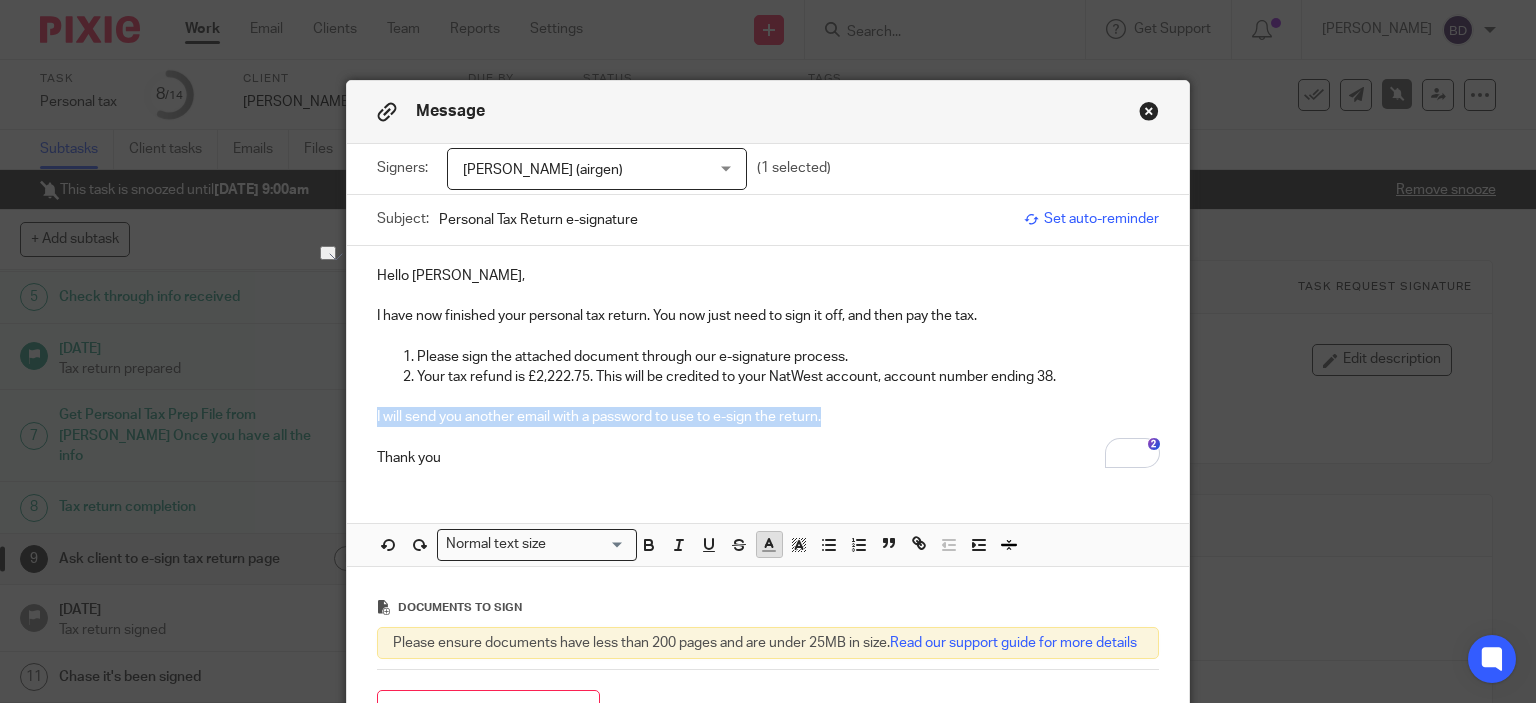 click 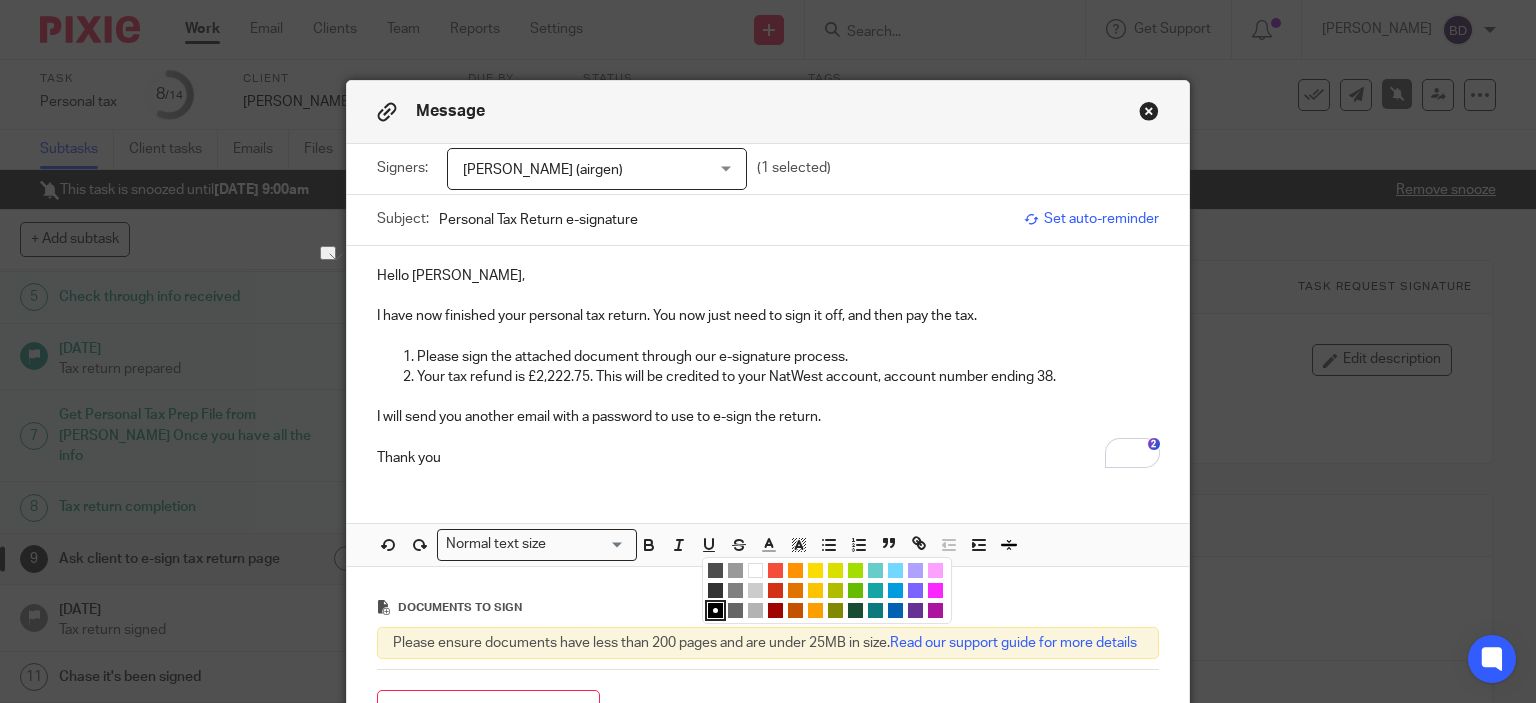 click at bounding box center [895, 590] 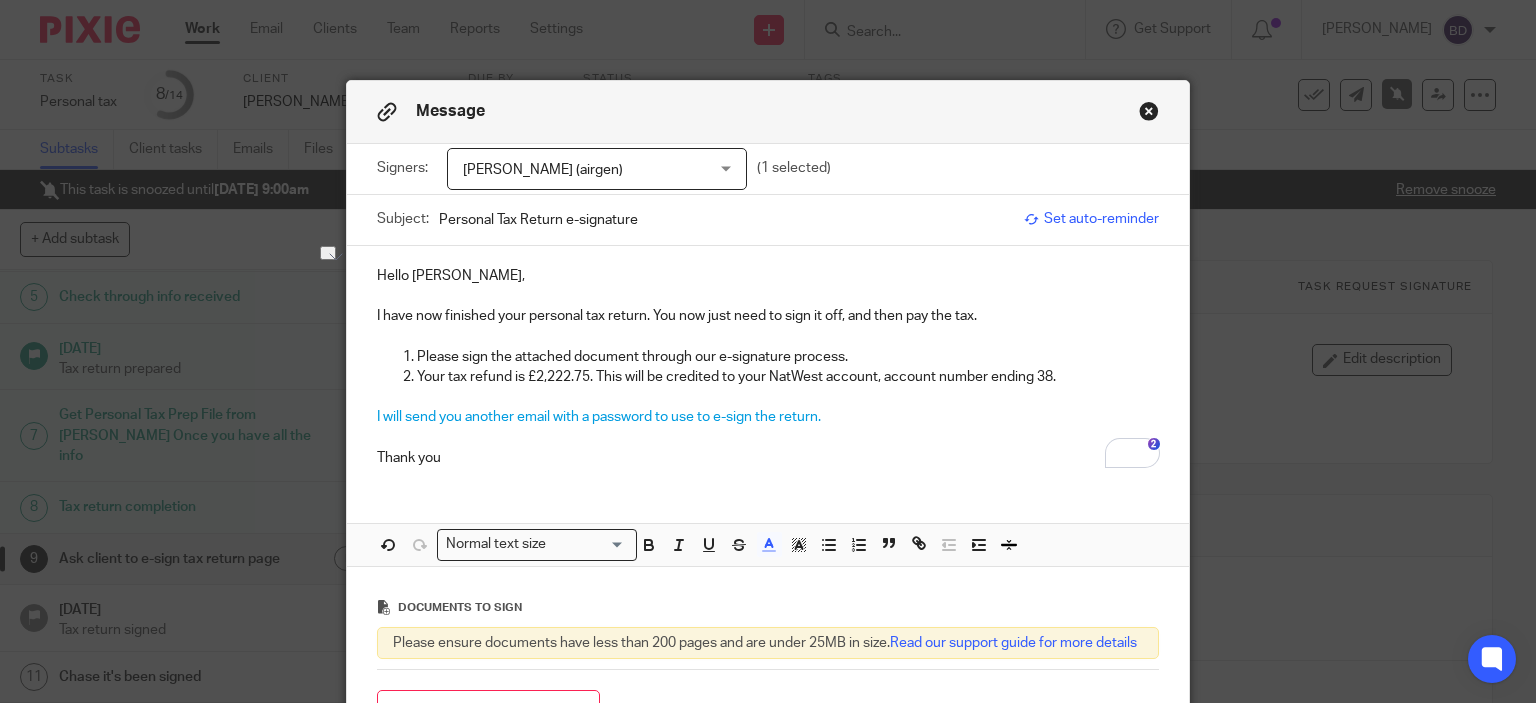 click on "Thank you" at bounding box center (768, 448) 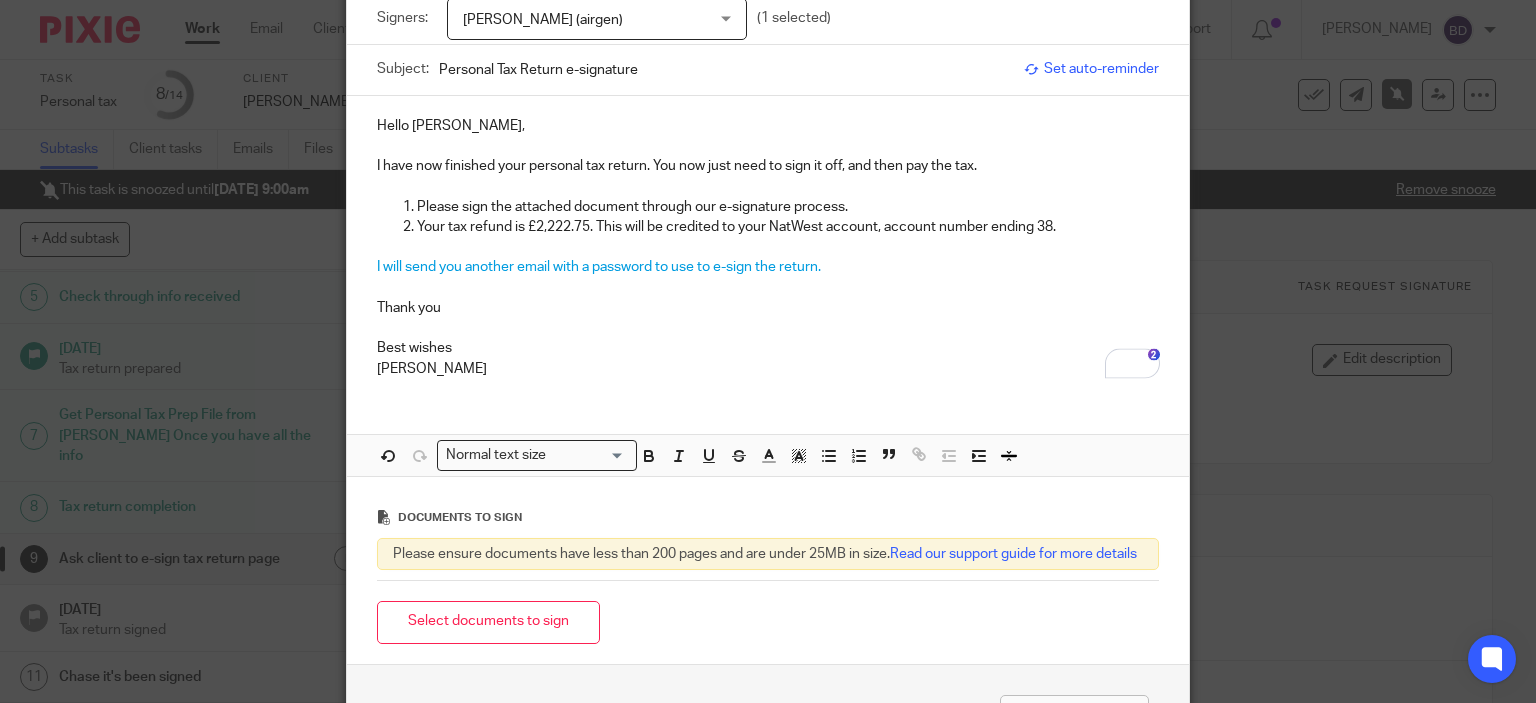 scroll, scrollTop: 300, scrollLeft: 0, axis: vertical 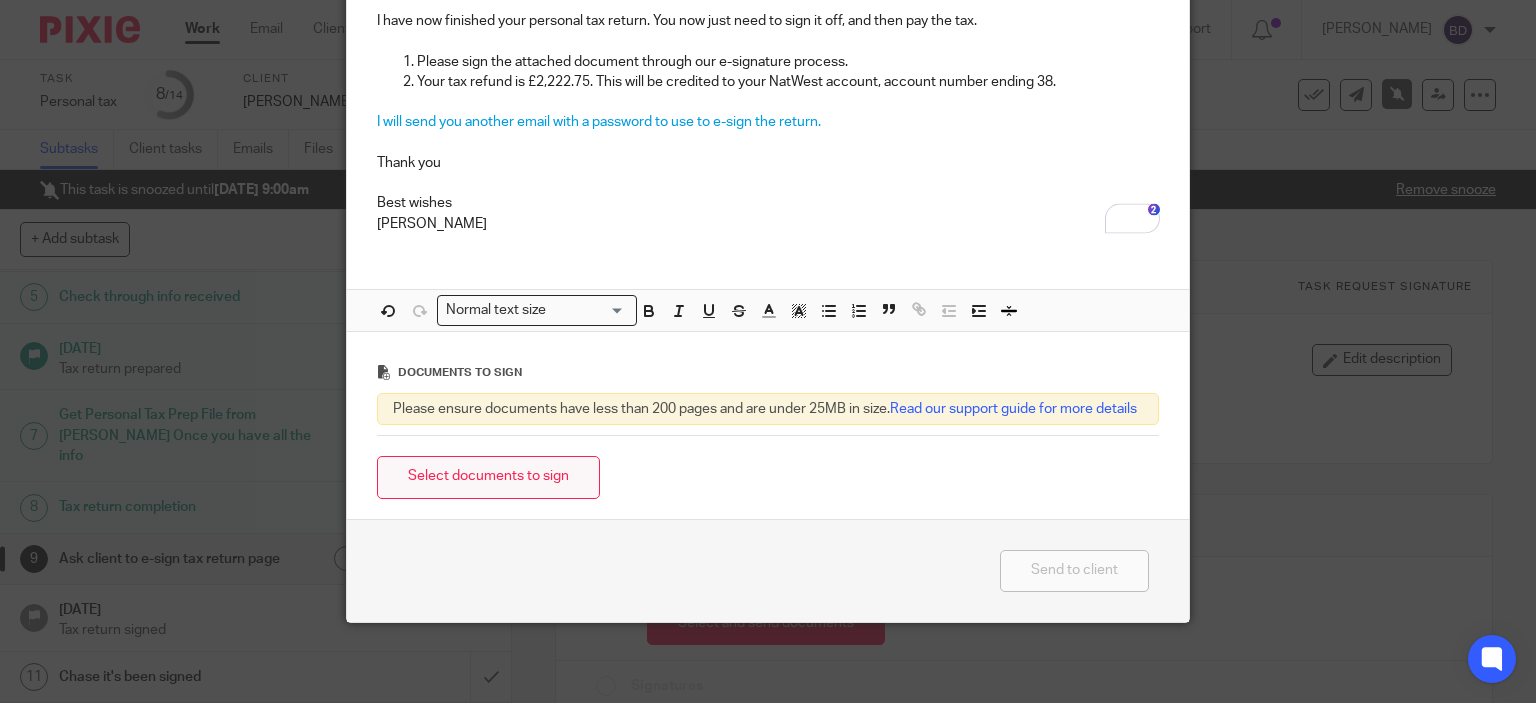 click on "Select documents to sign" at bounding box center [488, 477] 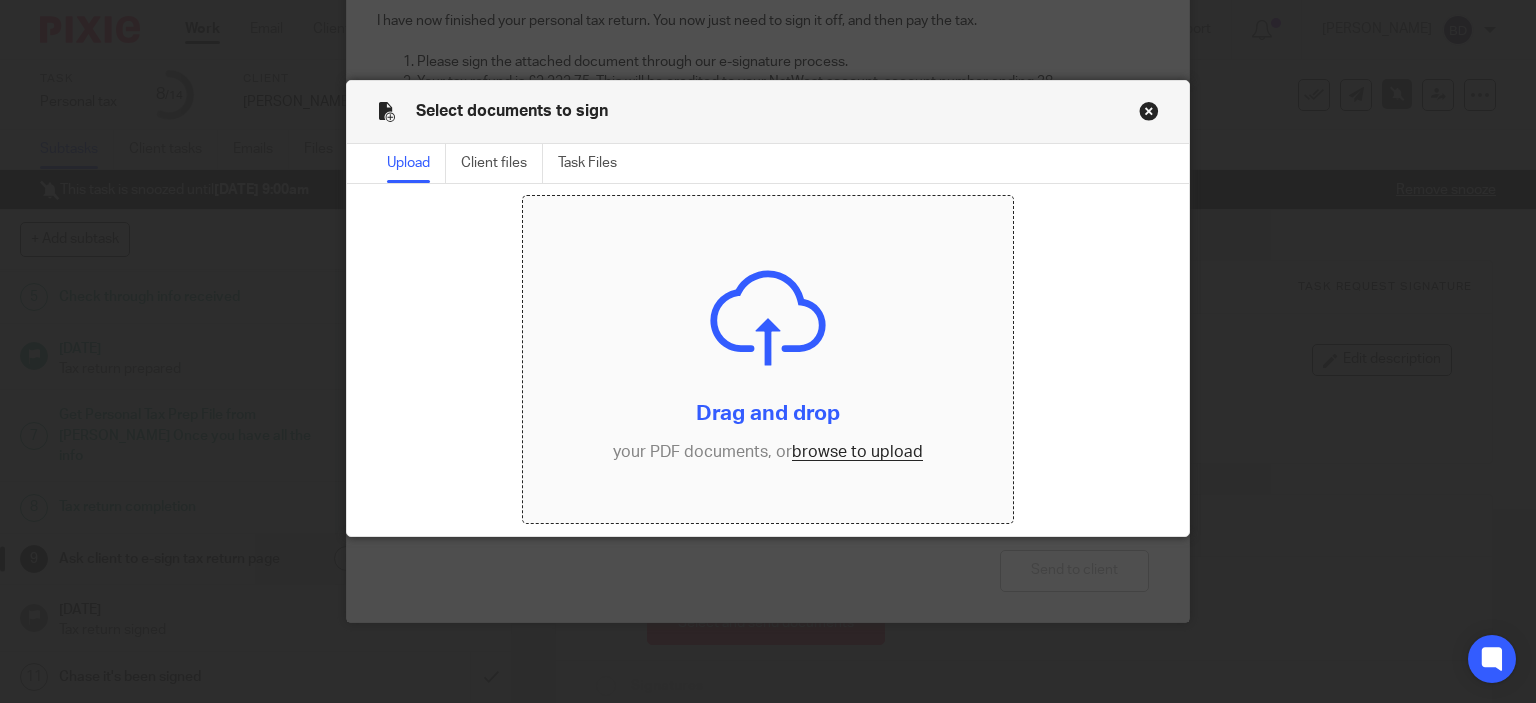 click at bounding box center (768, 359) 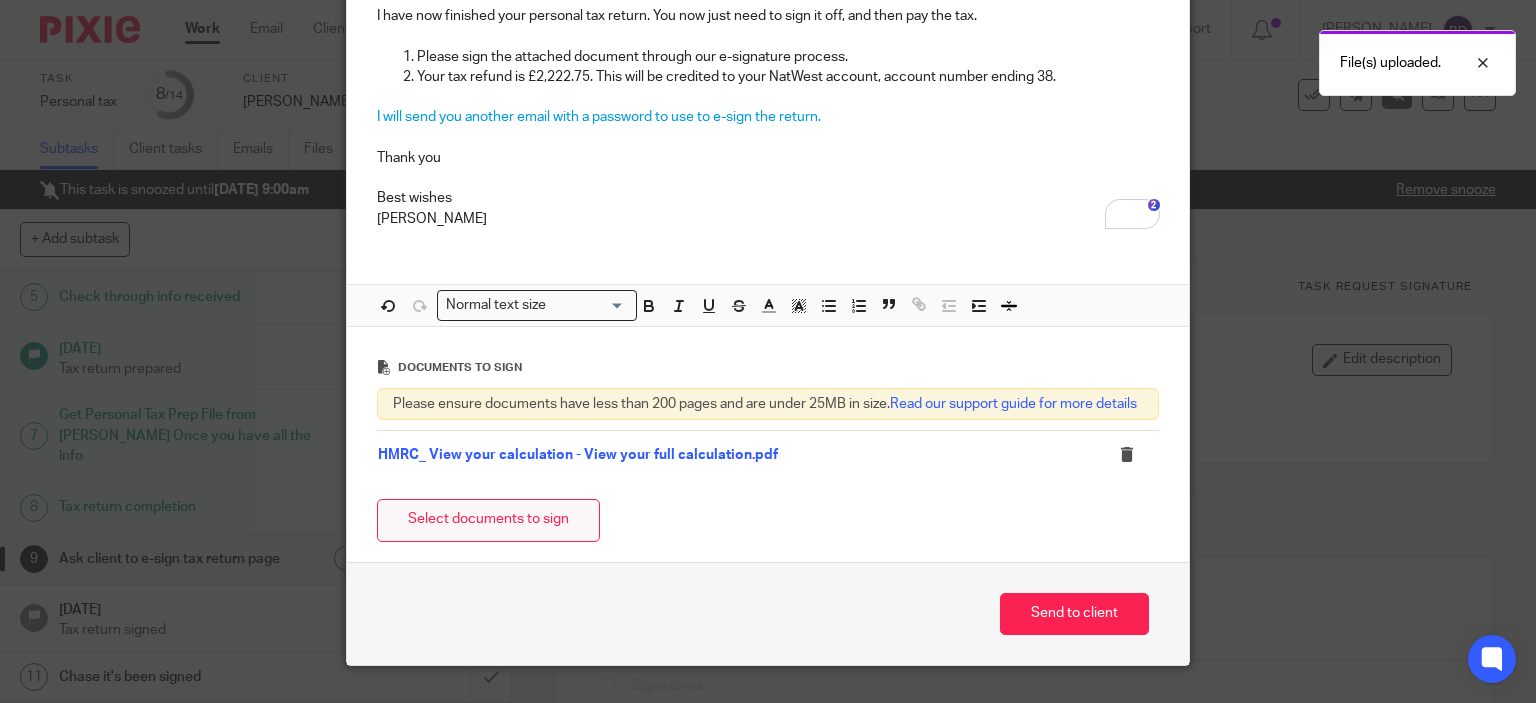 click on "Select documents to sign" at bounding box center (488, 520) 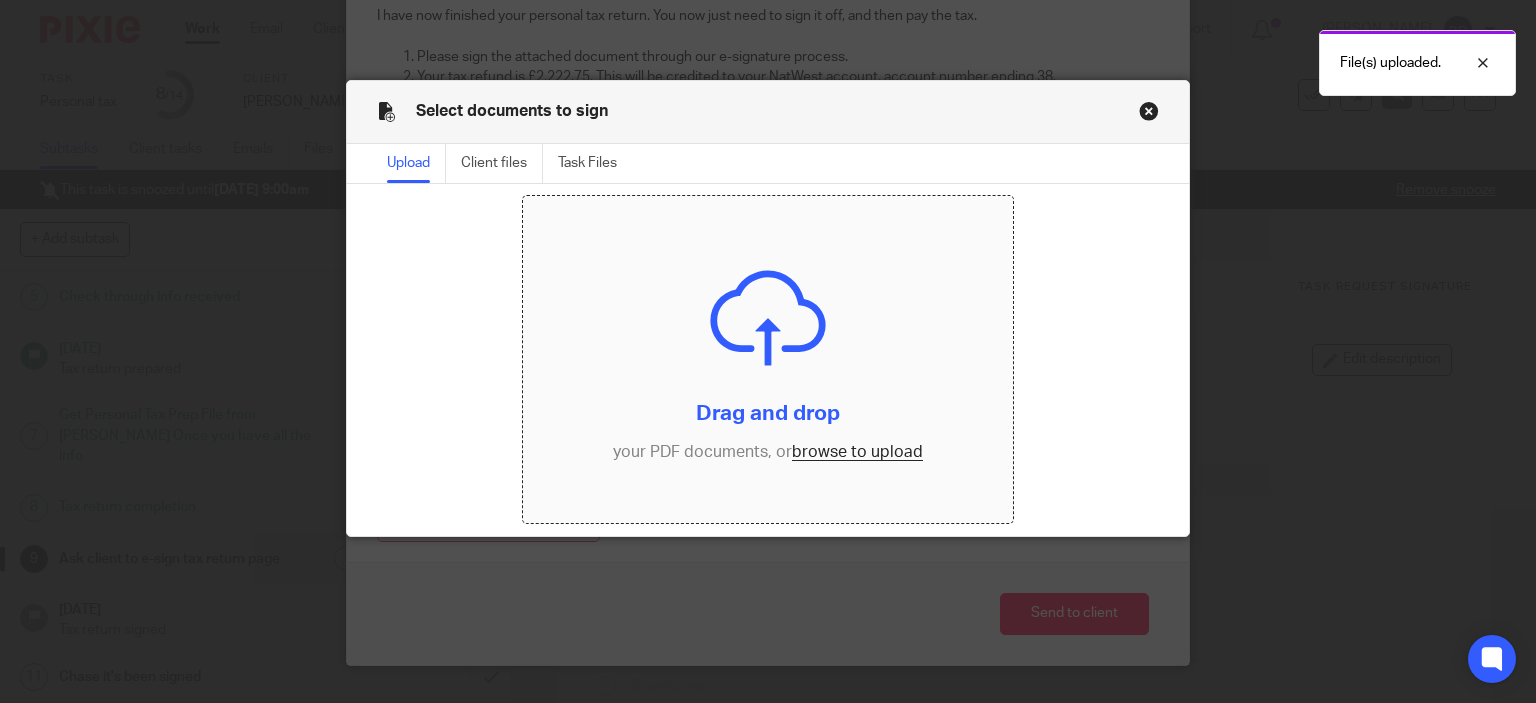 click at bounding box center [768, 359] 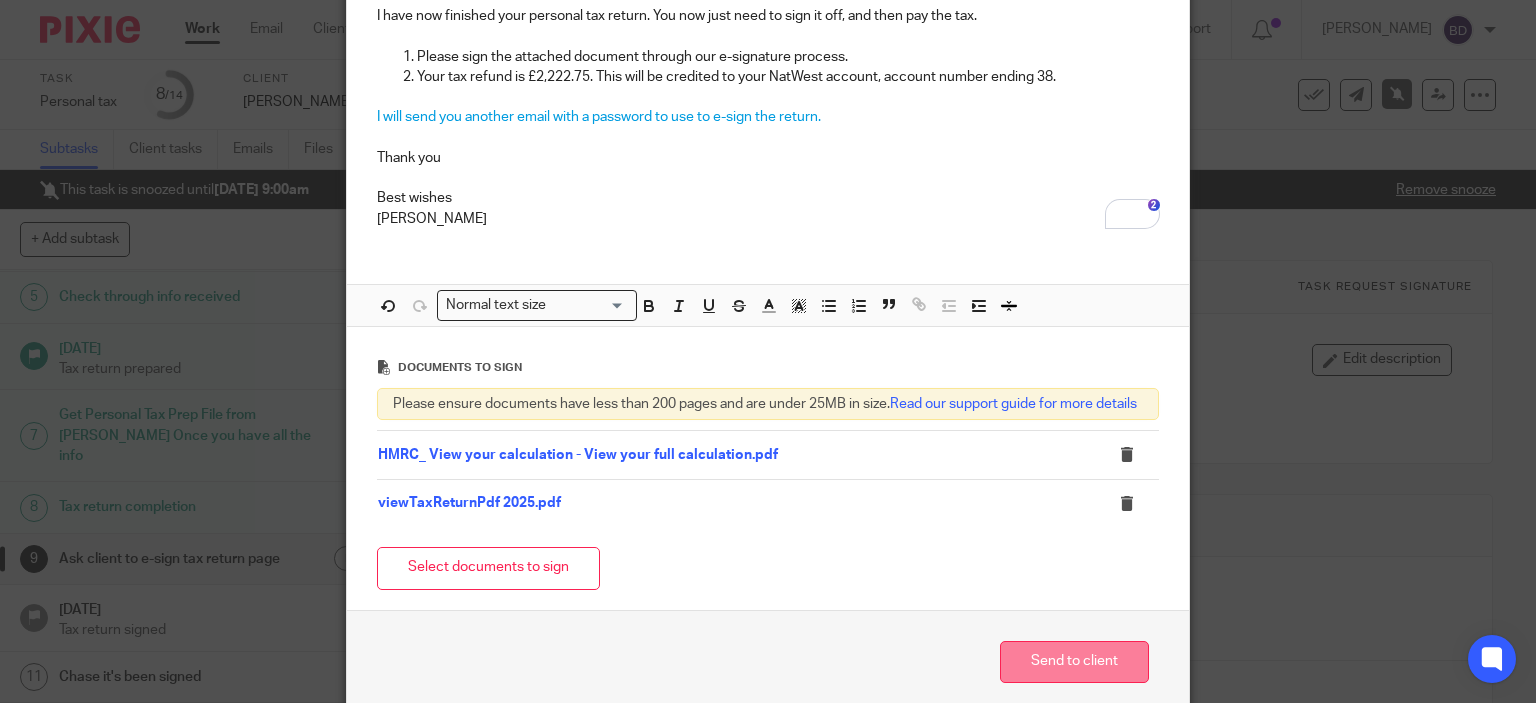 click on "Send to client" at bounding box center [1074, 662] 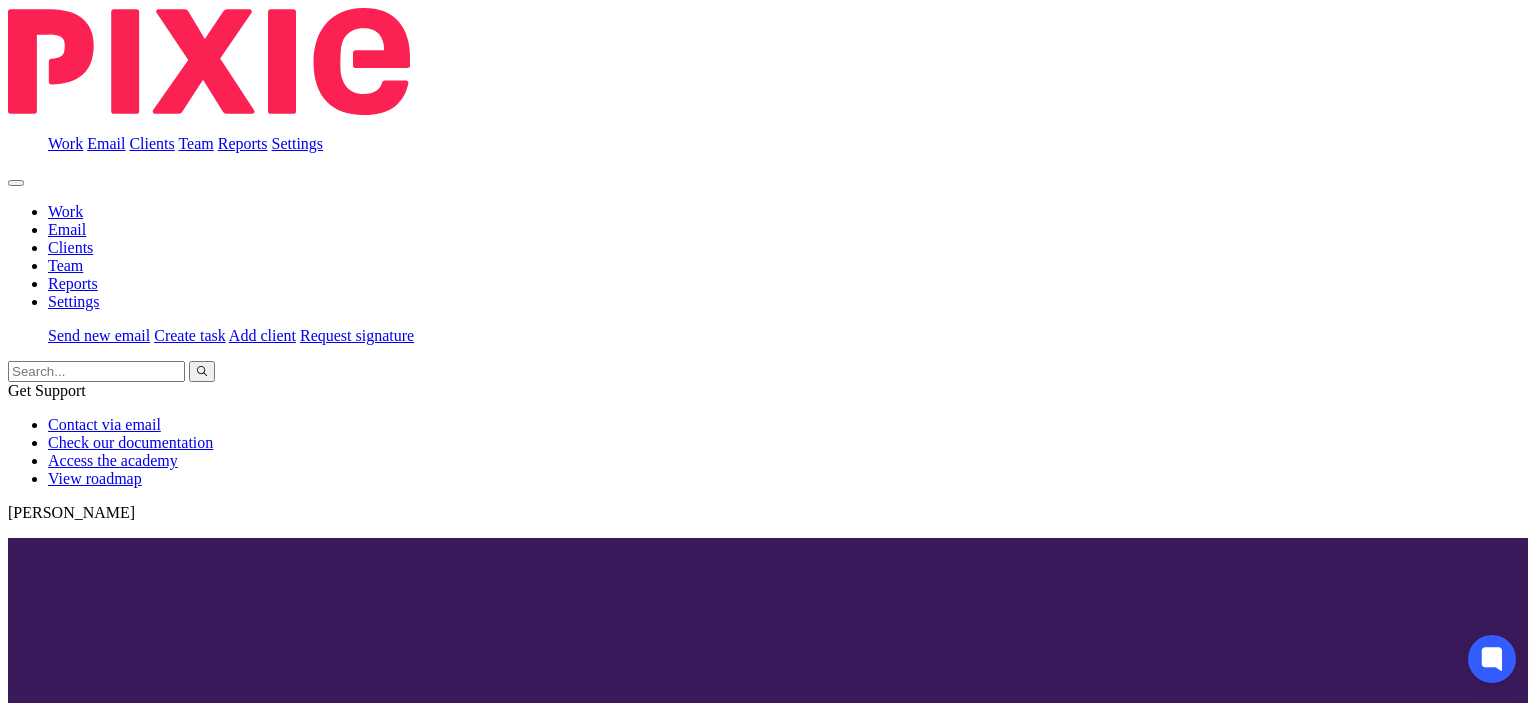 scroll, scrollTop: 0, scrollLeft: 0, axis: both 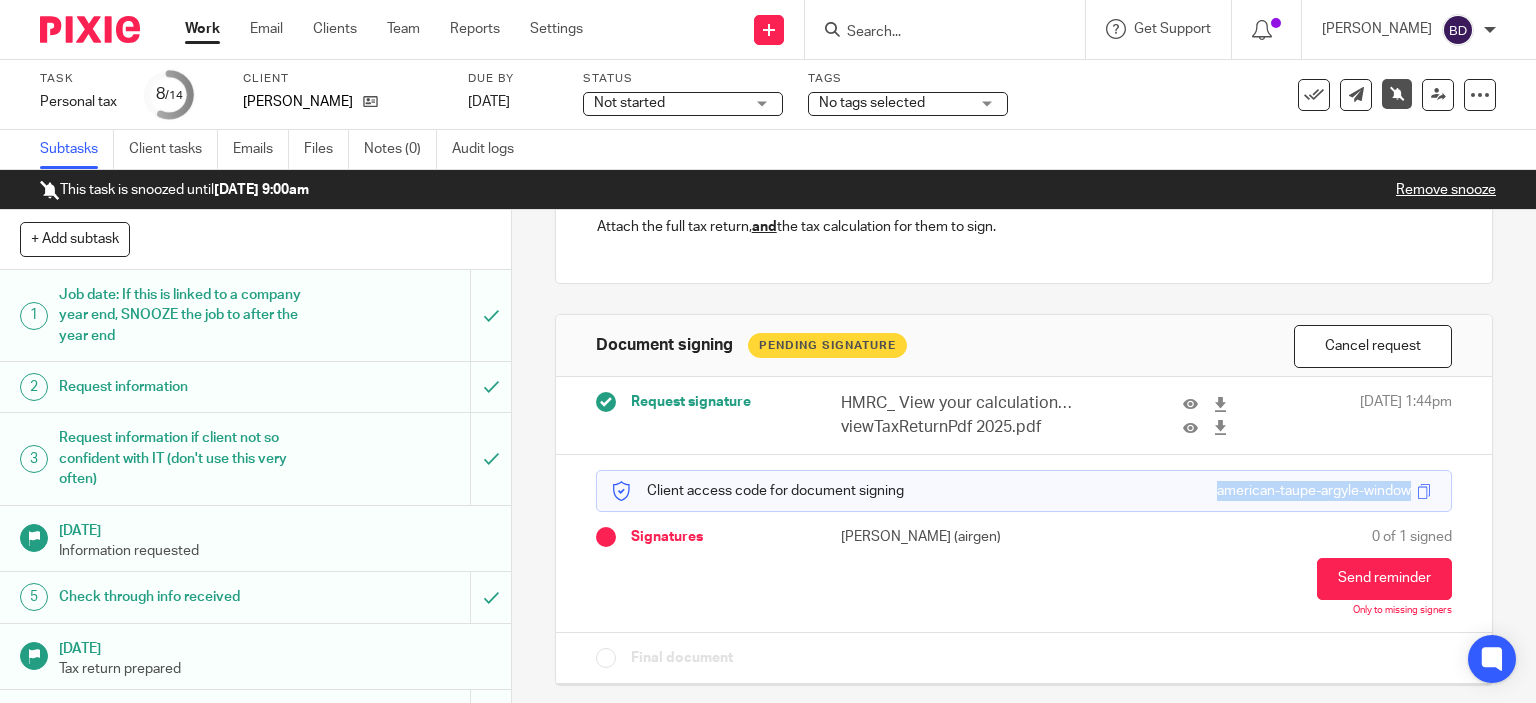 drag, startPoint x: 1184, startPoint y: 491, endPoint x: 1384, endPoint y: 498, distance: 200.12247 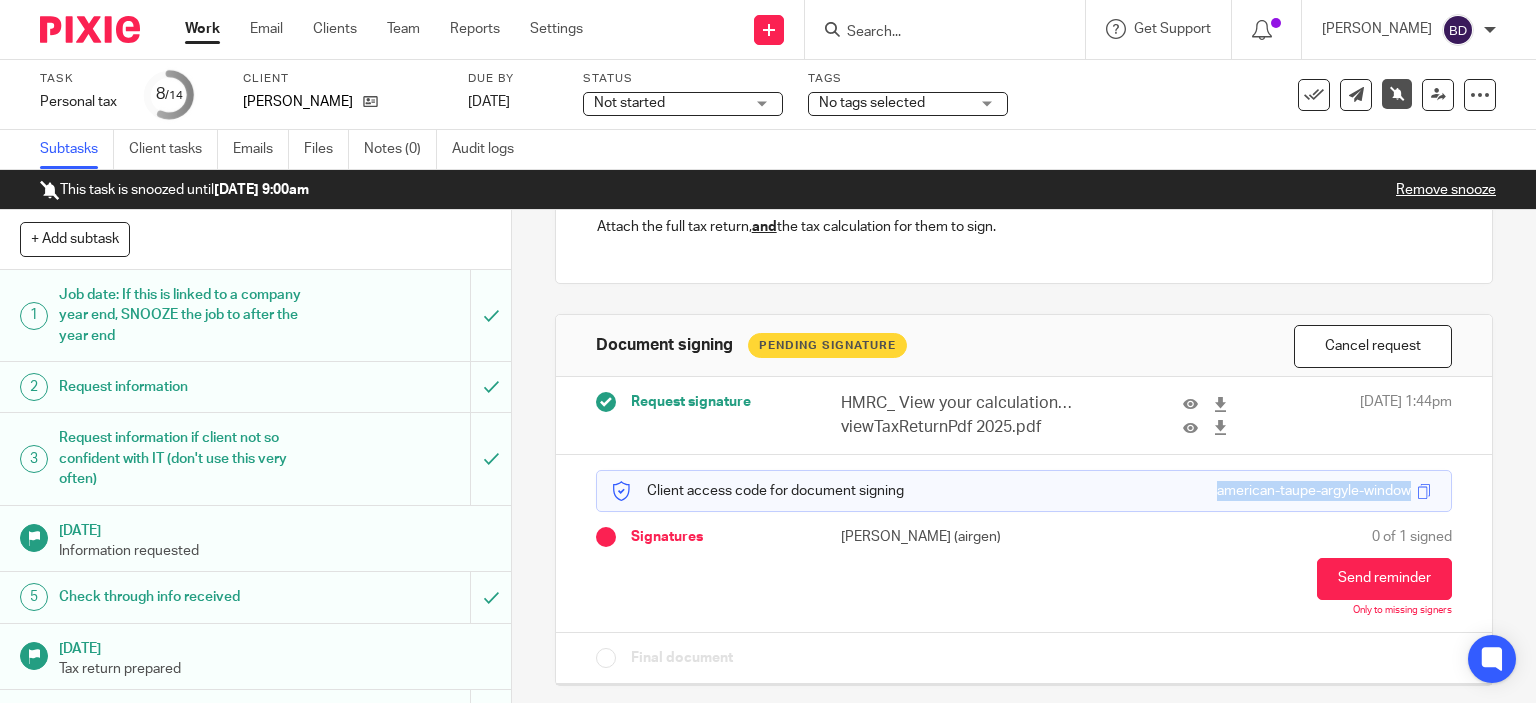 click on "american-taupe-argyle-window" 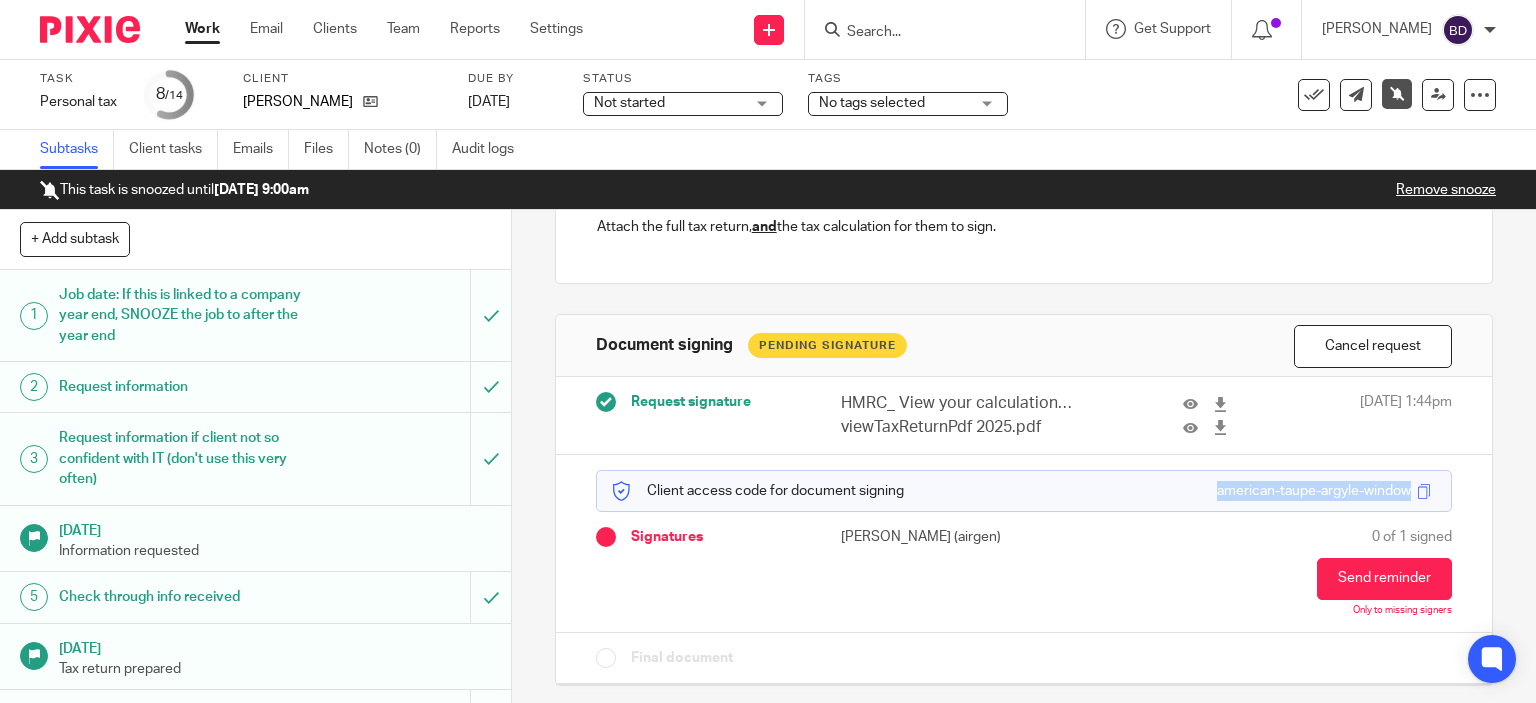copy on "american-taupe-argyle-window" 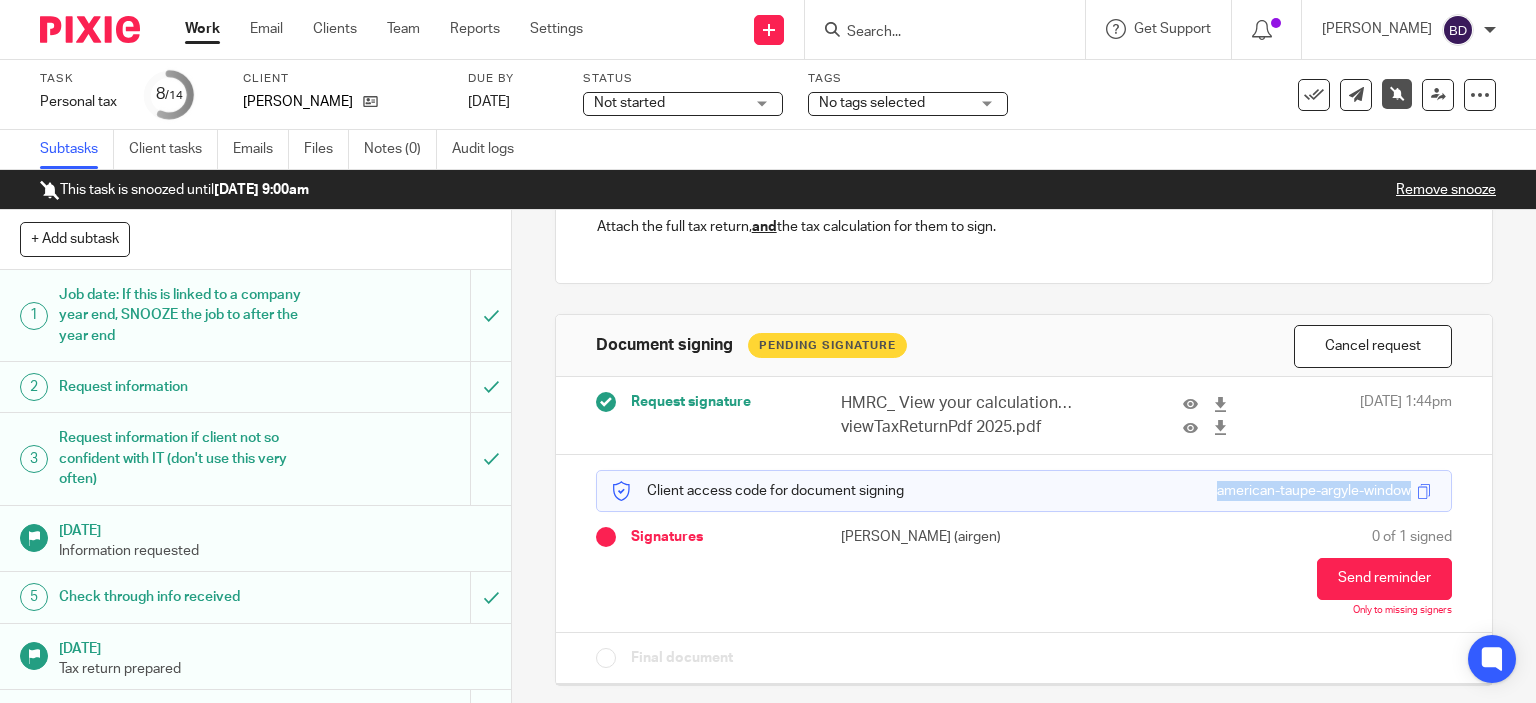 click on "Work" 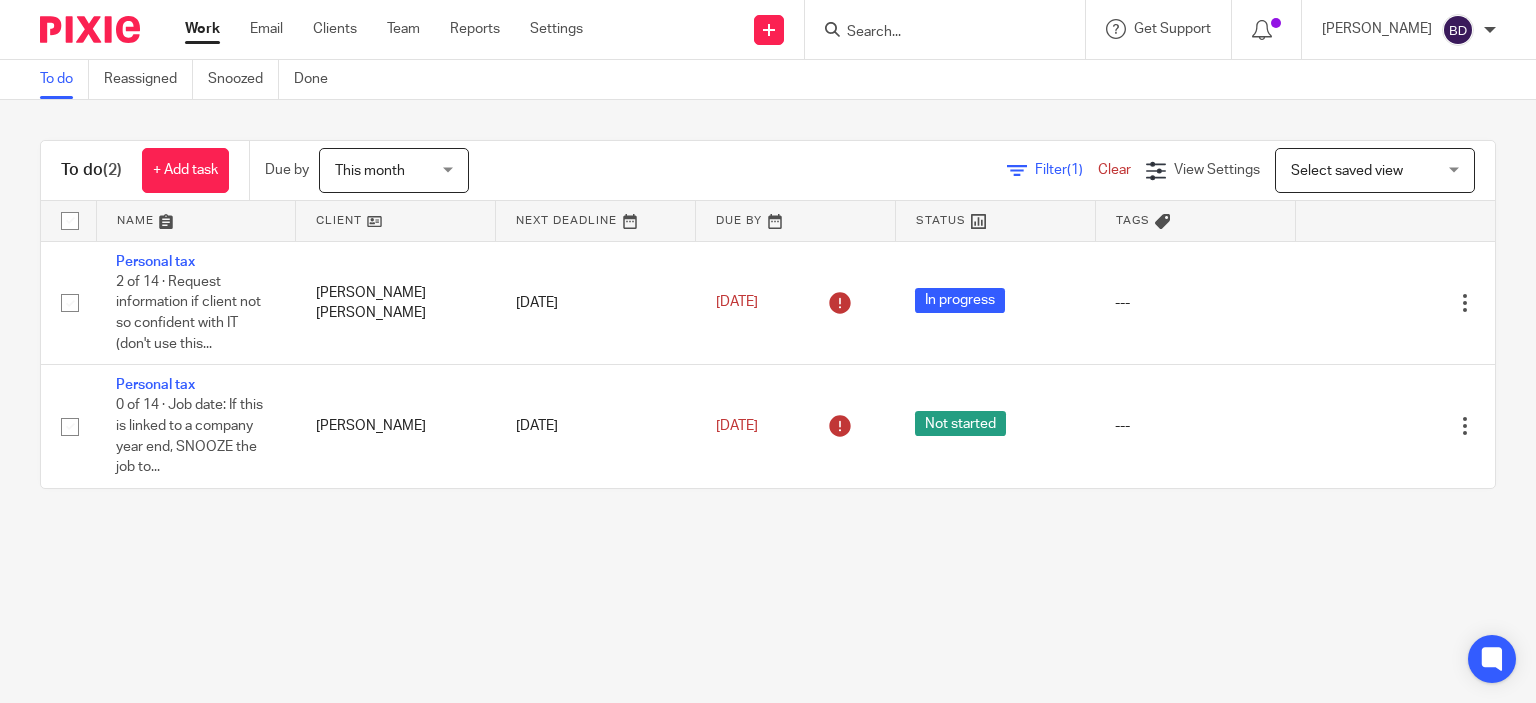 scroll, scrollTop: 0, scrollLeft: 0, axis: both 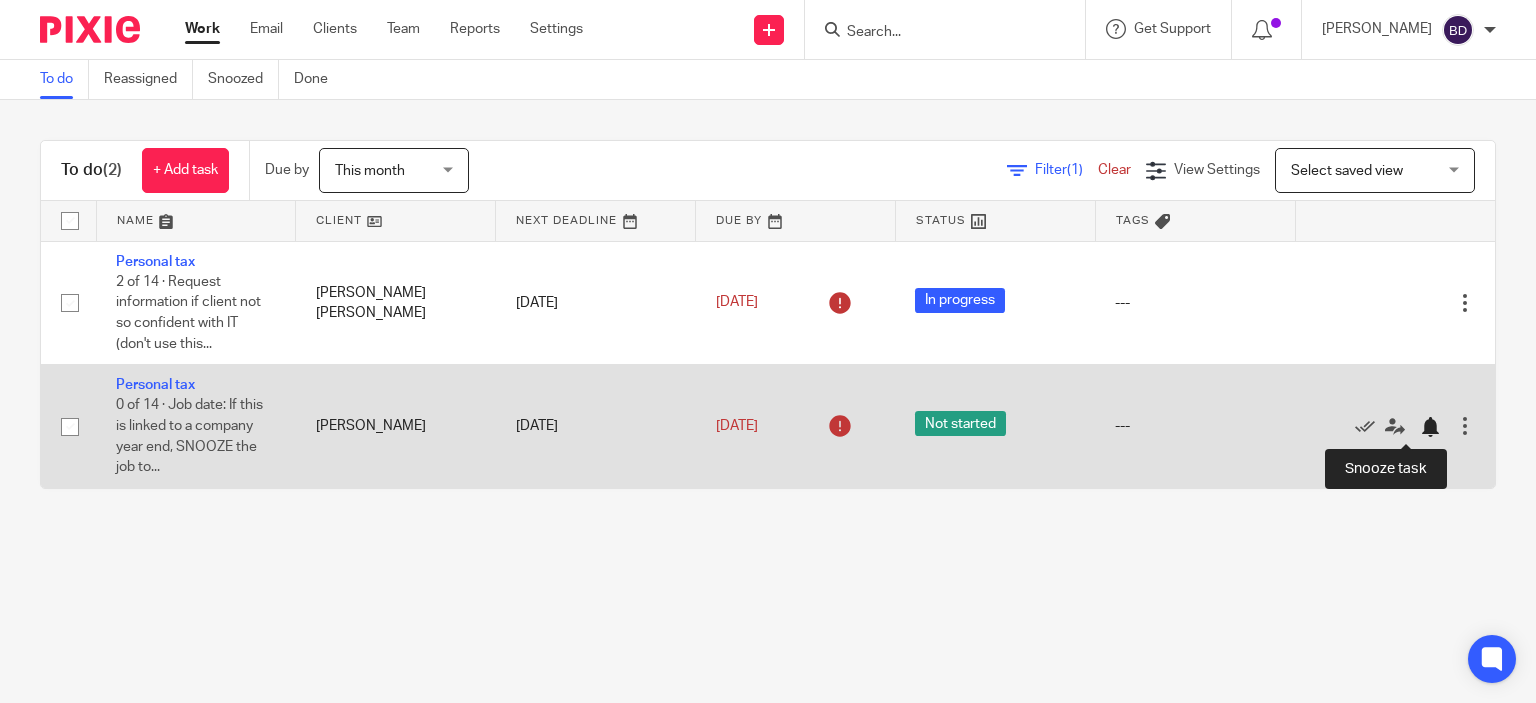 click at bounding box center (1430, 427) 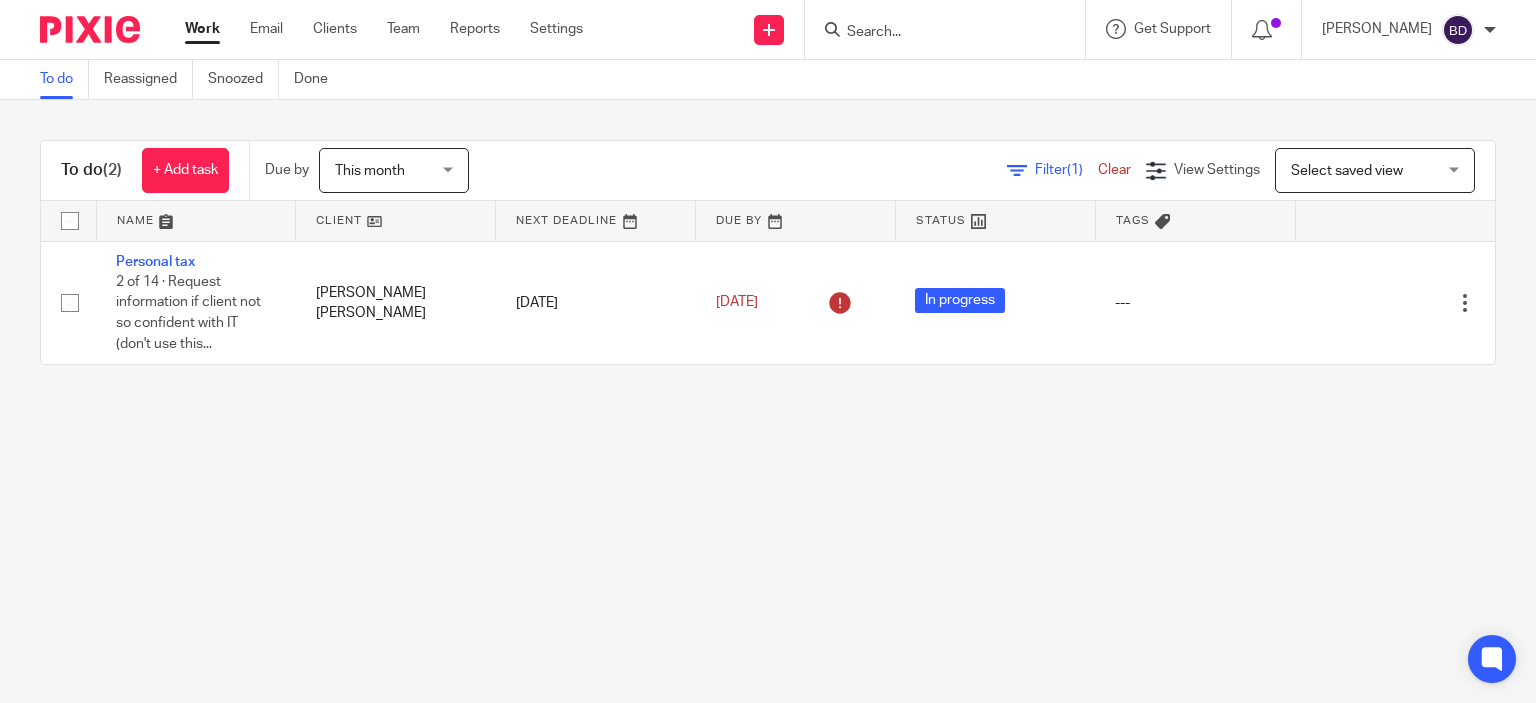 click at bounding box center [935, 33] 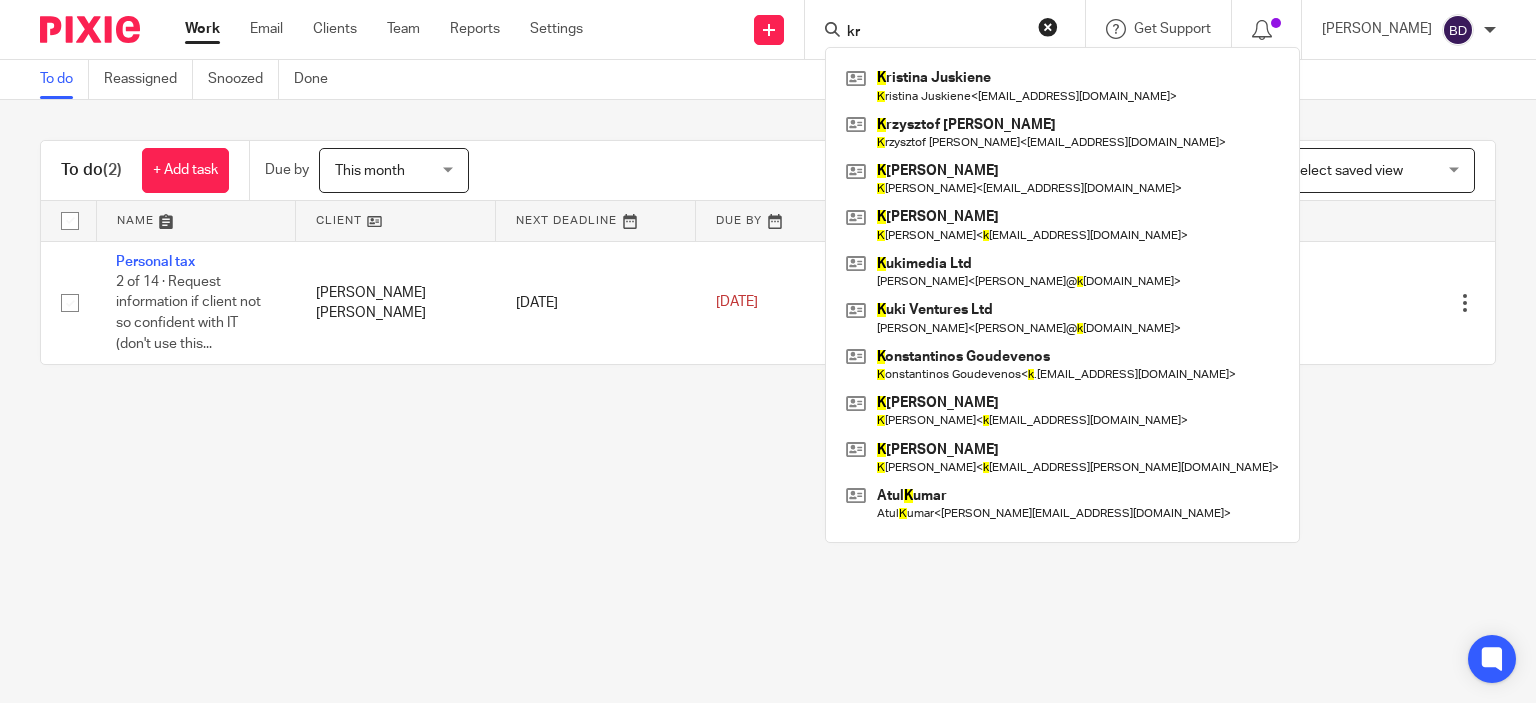 type on "k" 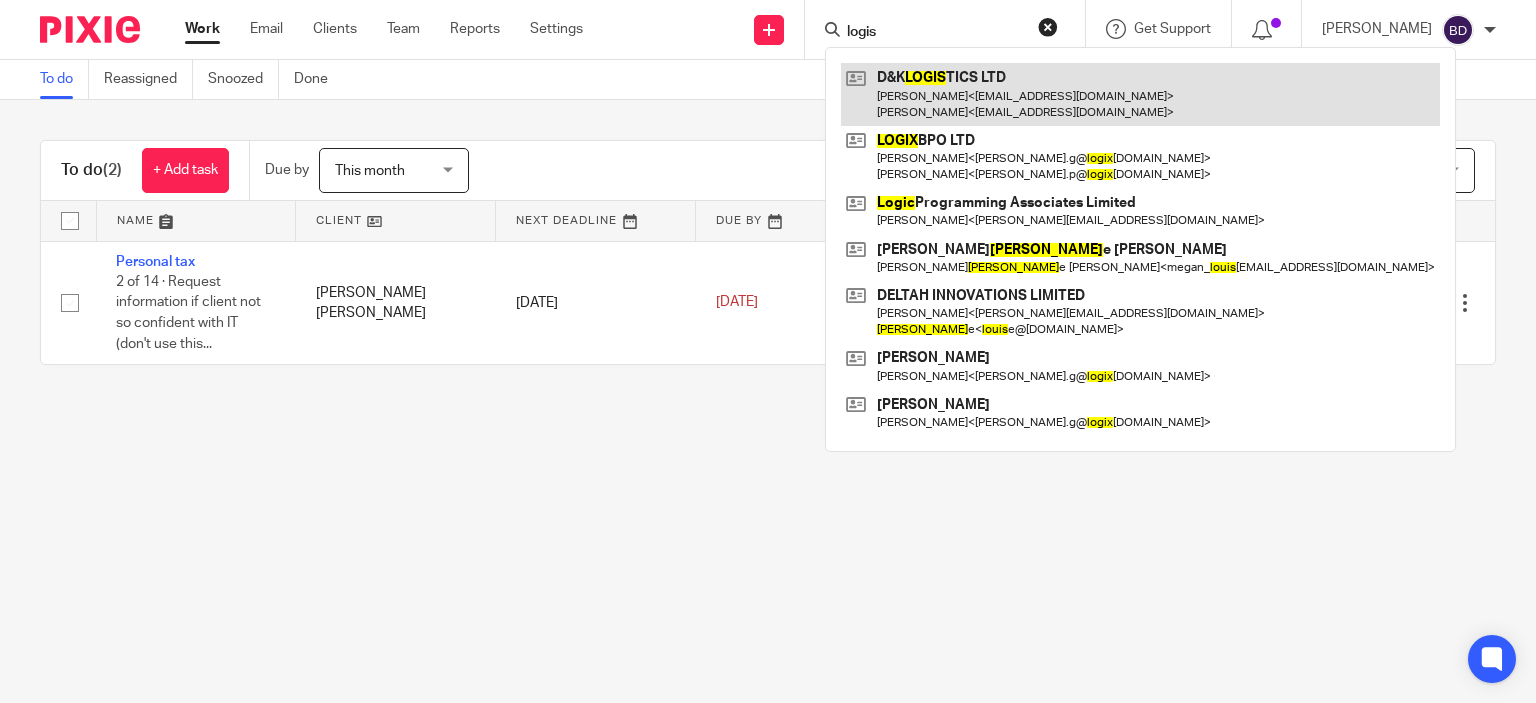 type on "logis" 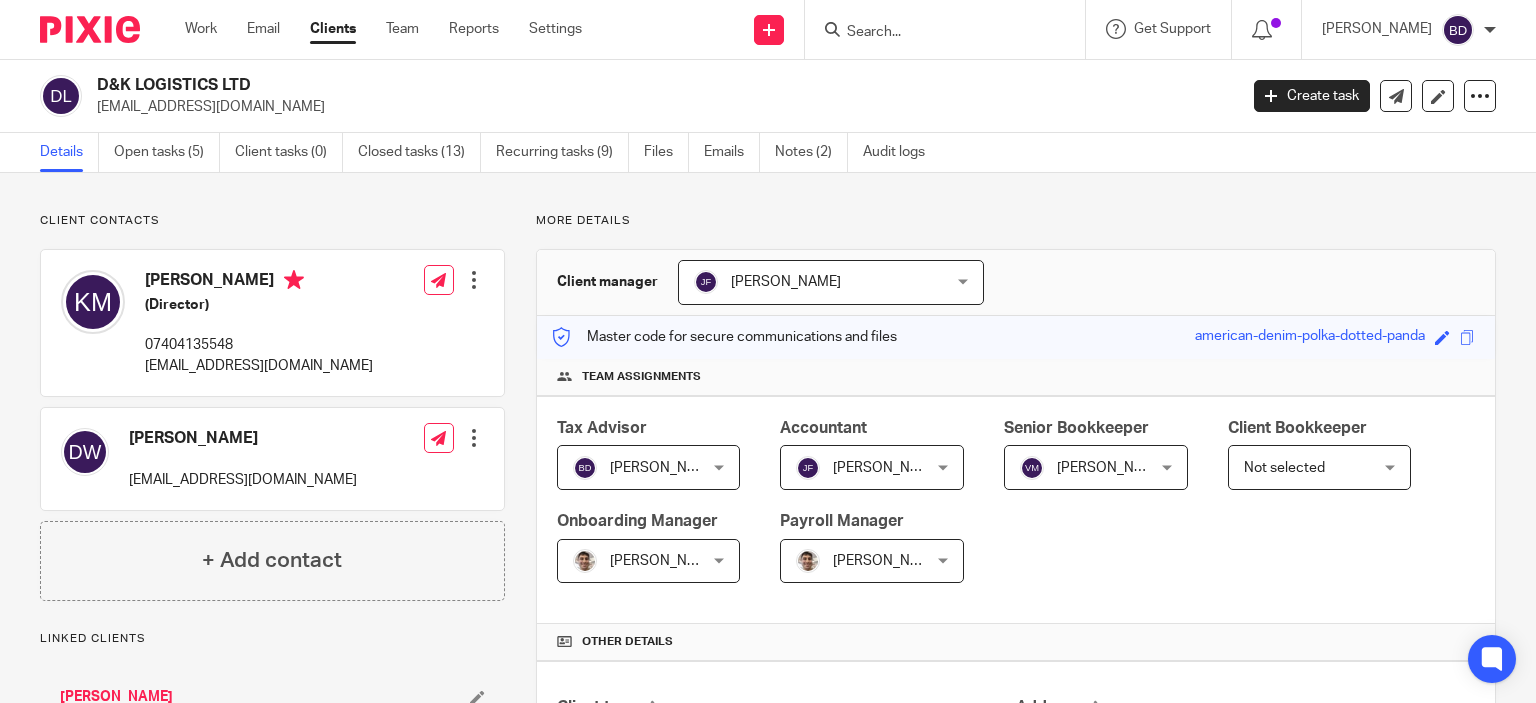 scroll, scrollTop: 0, scrollLeft: 0, axis: both 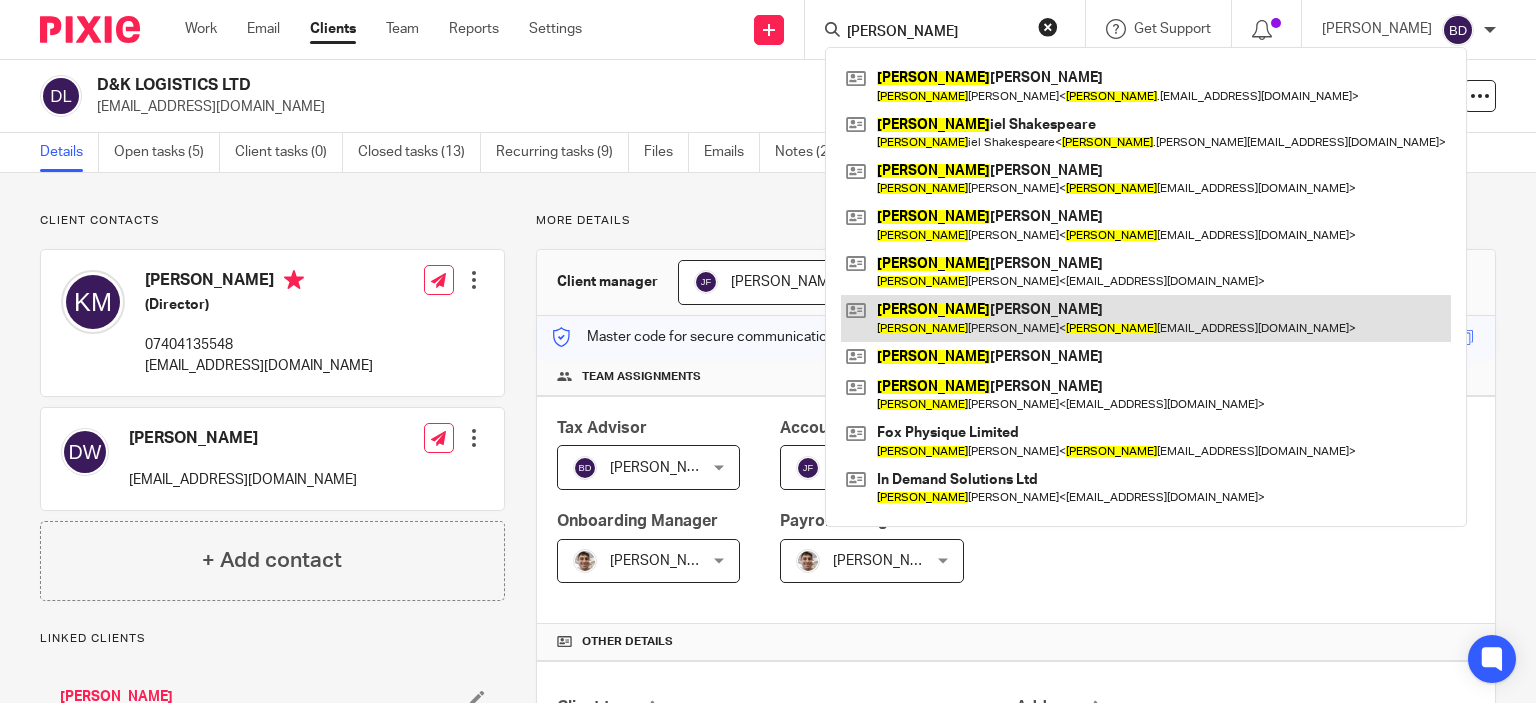 type on "dan" 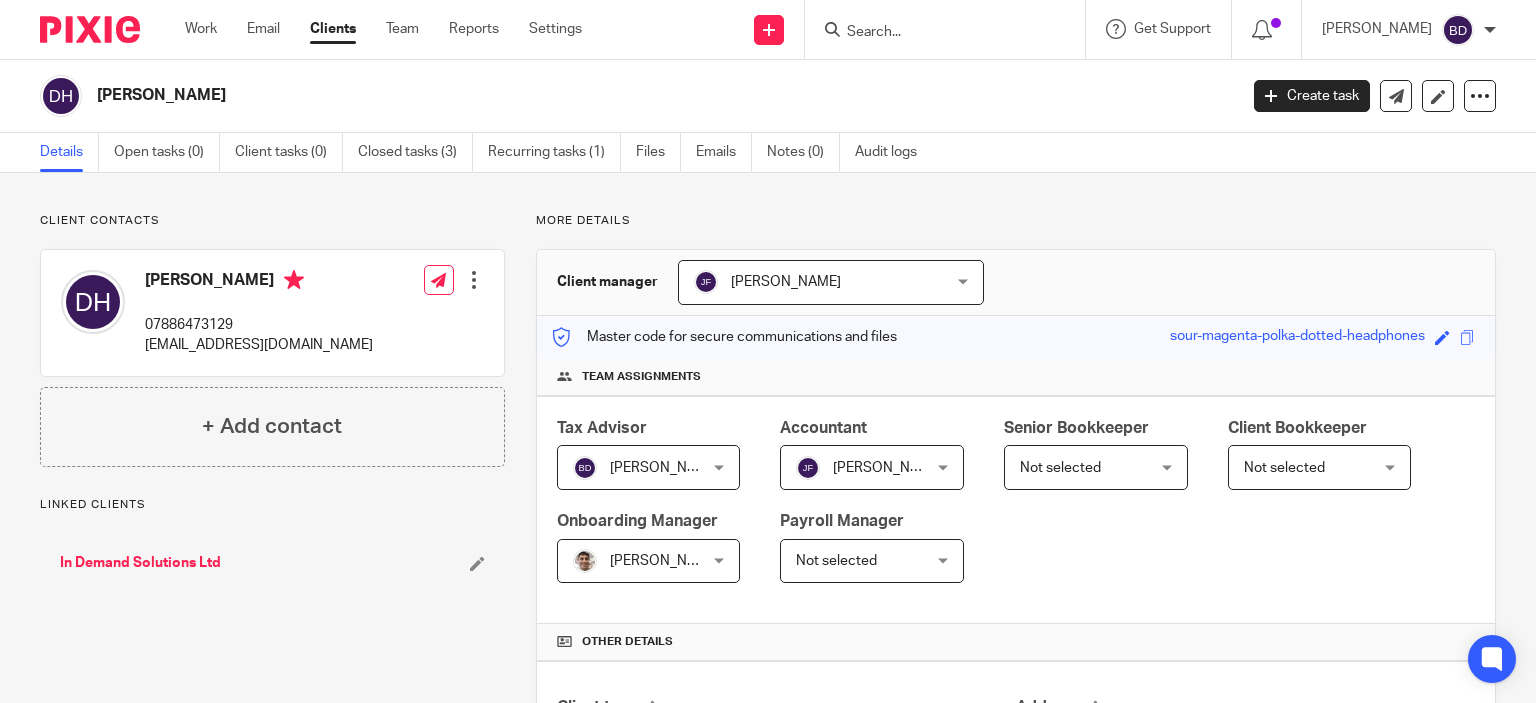 scroll, scrollTop: 0, scrollLeft: 0, axis: both 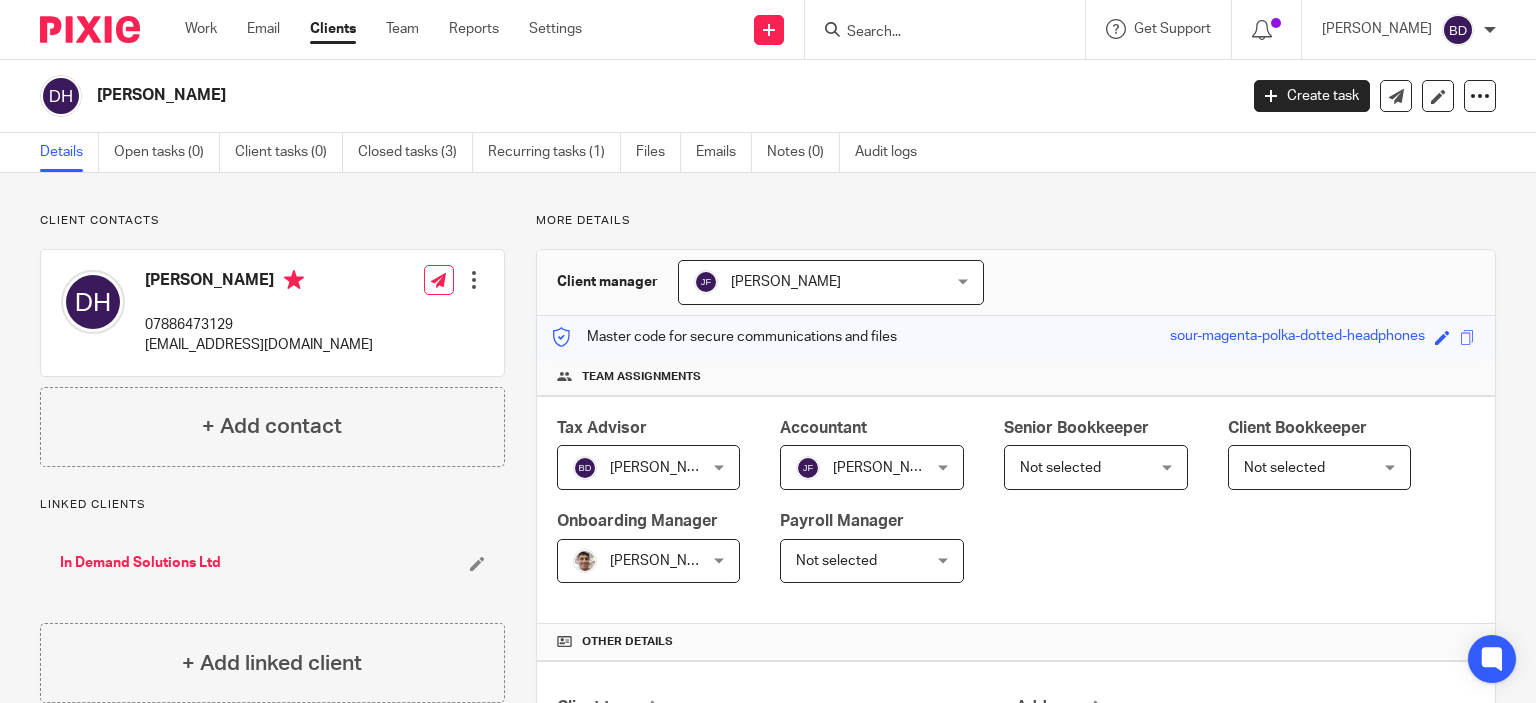 click at bounding box center [935, 33] 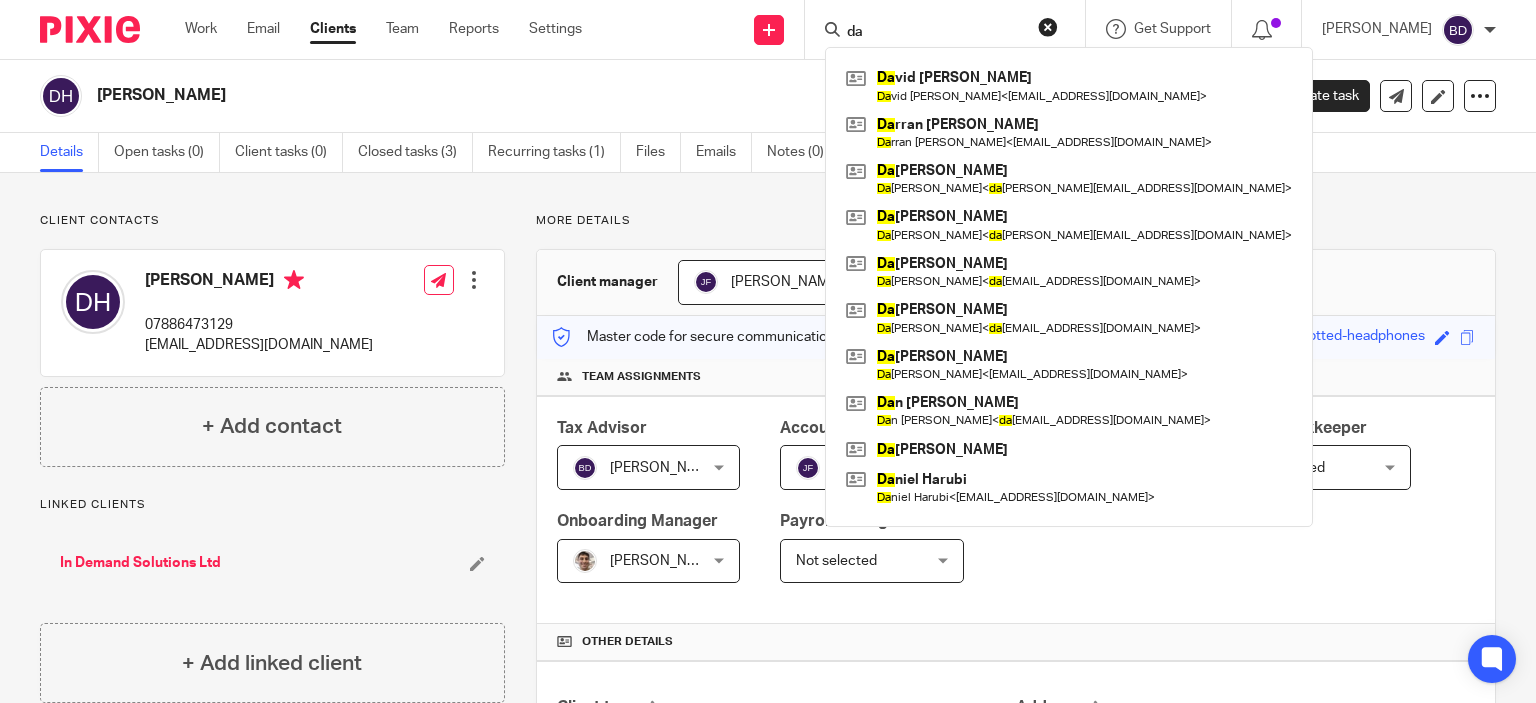 type on "d" 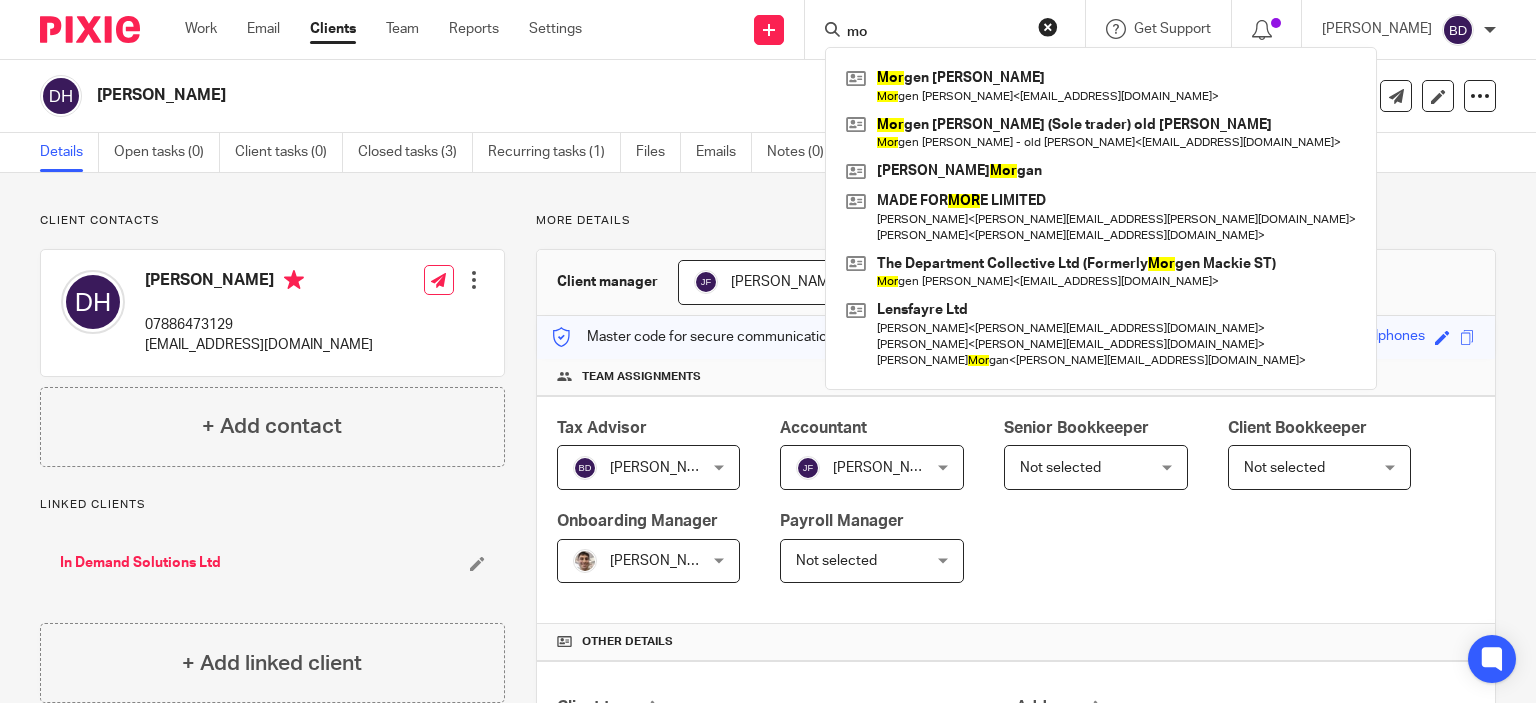 type on "m" 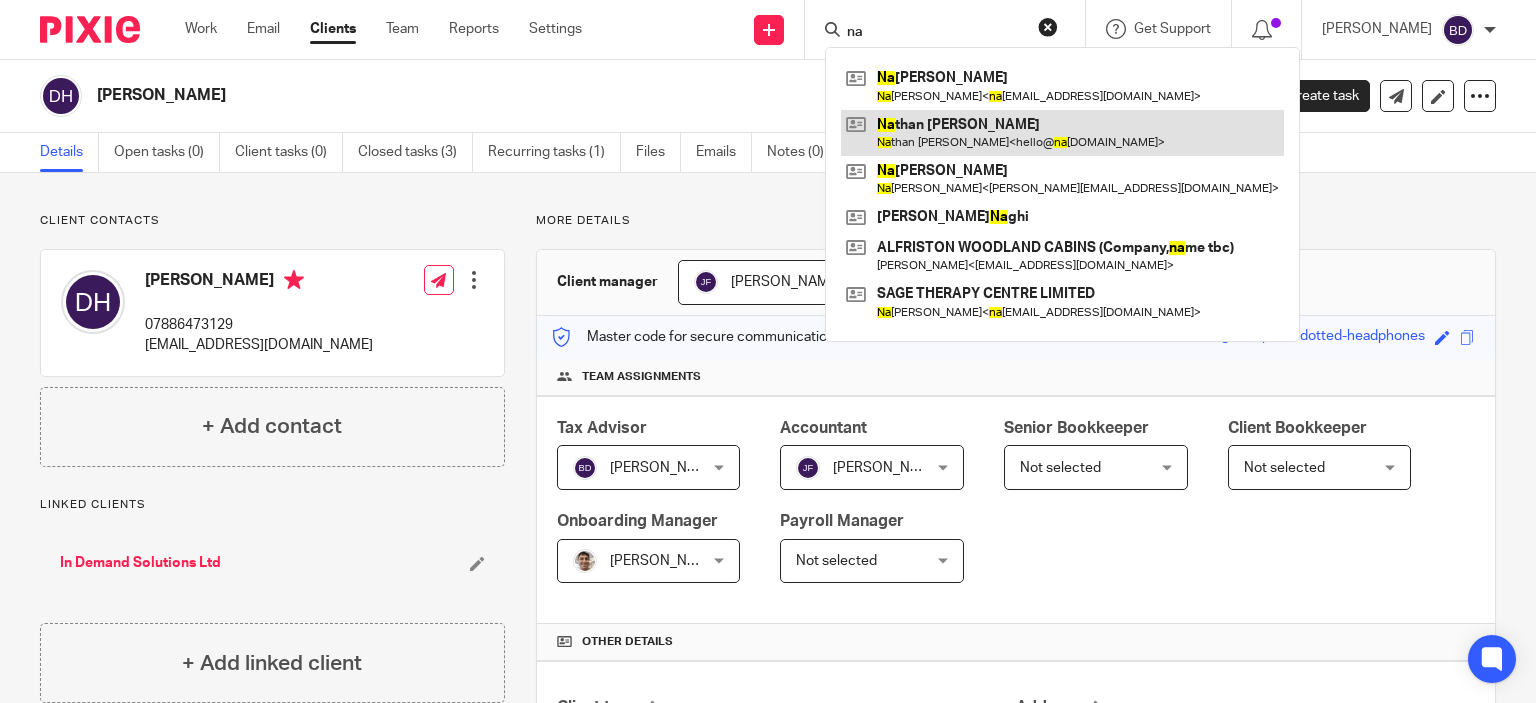 type on "na" 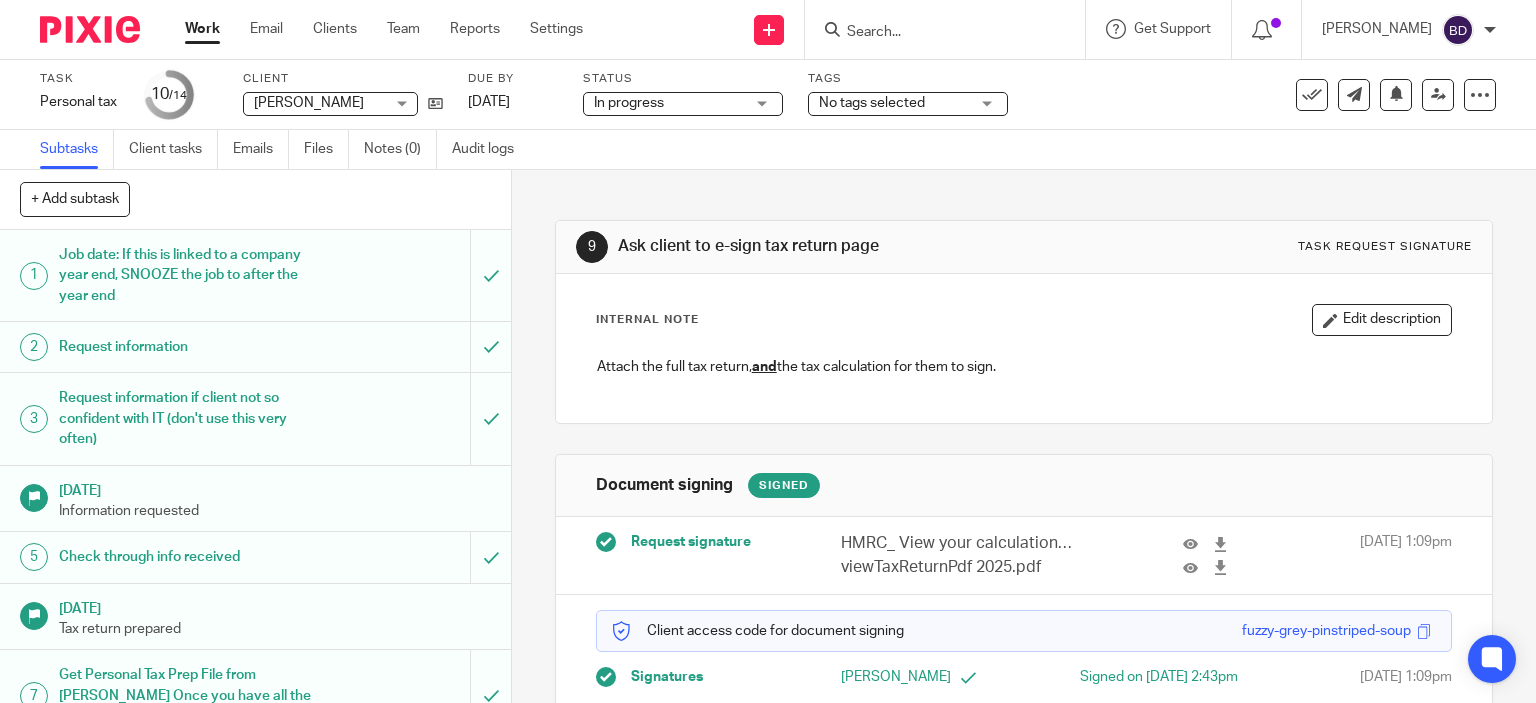 scroll, scrollTop: 0, scrollLeft: 0, axis: both 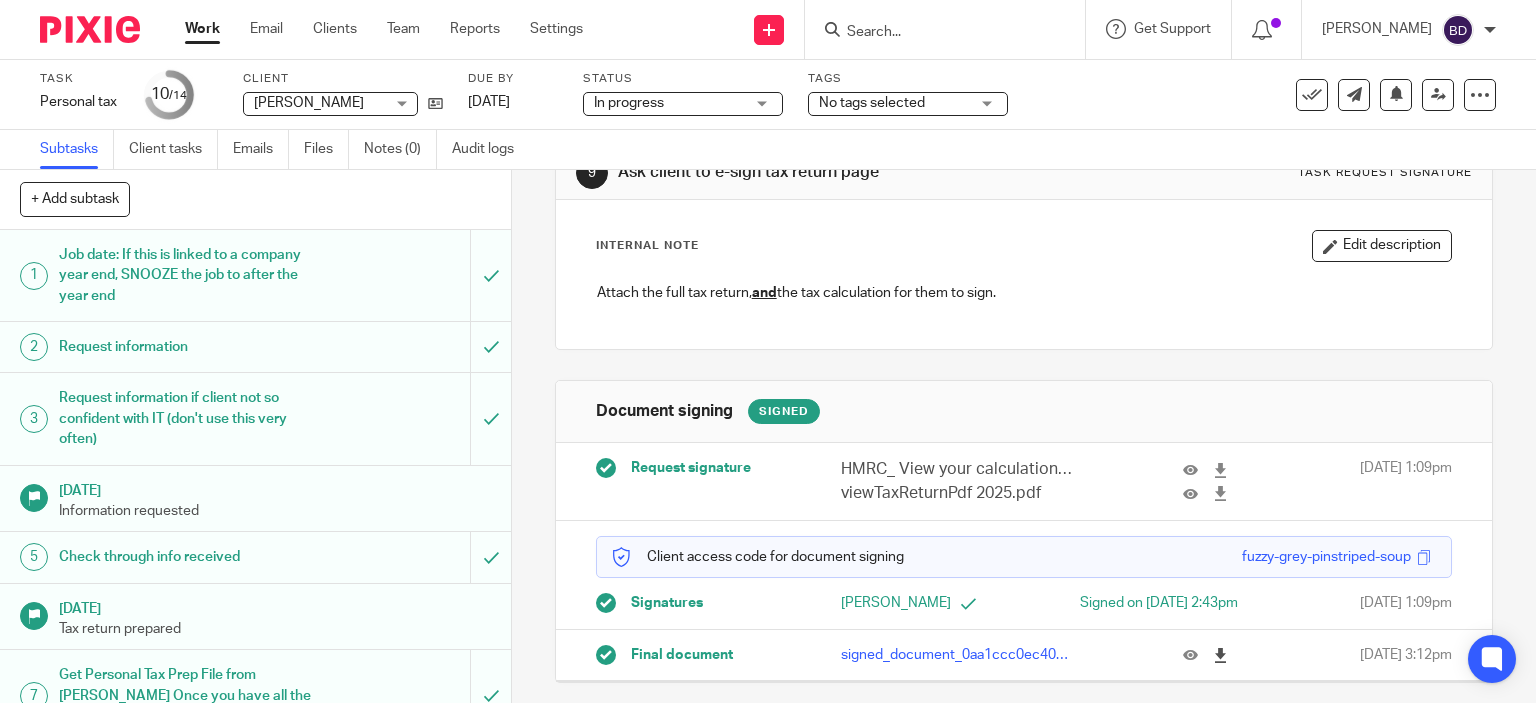click at bounding box center [1220, 655] 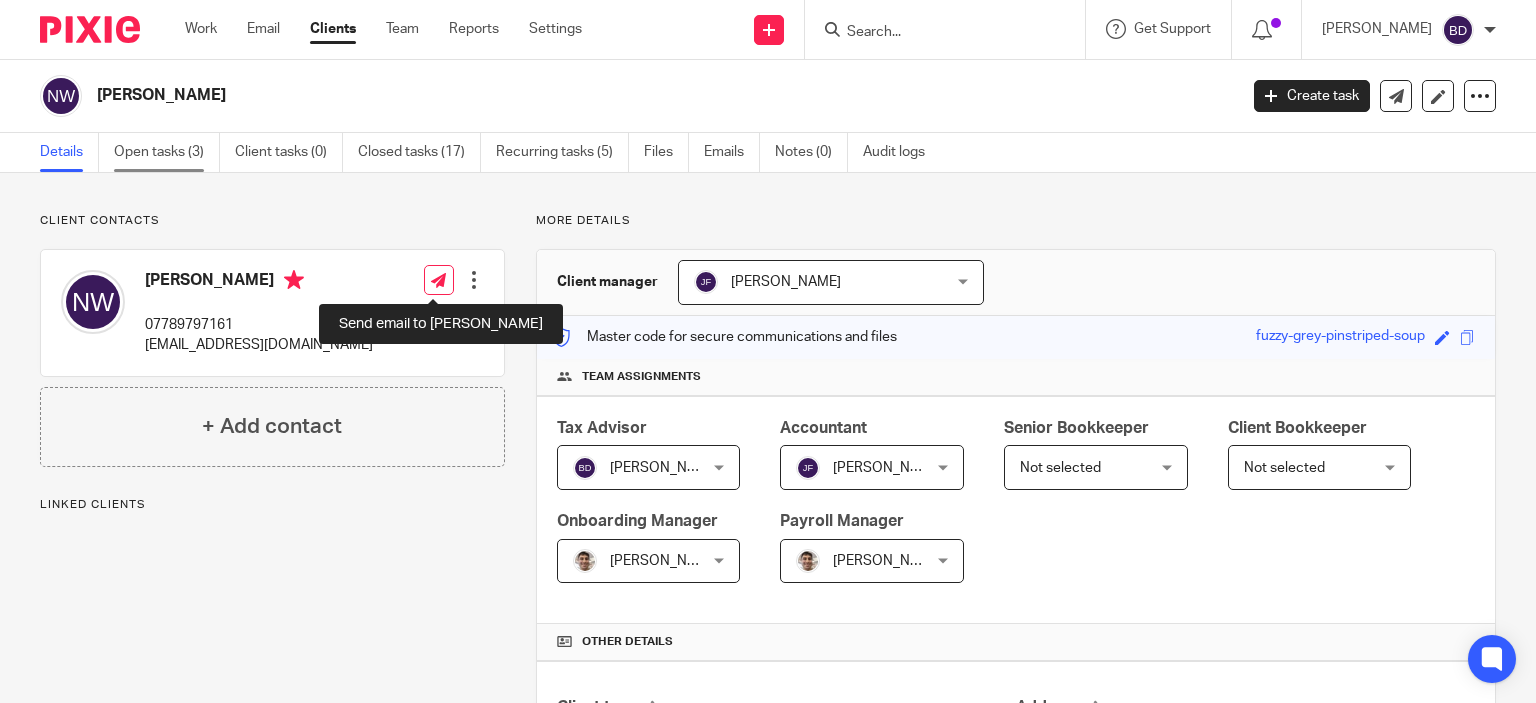 scroll, scrollTop: 0, scrollLeft: 0, axis: both 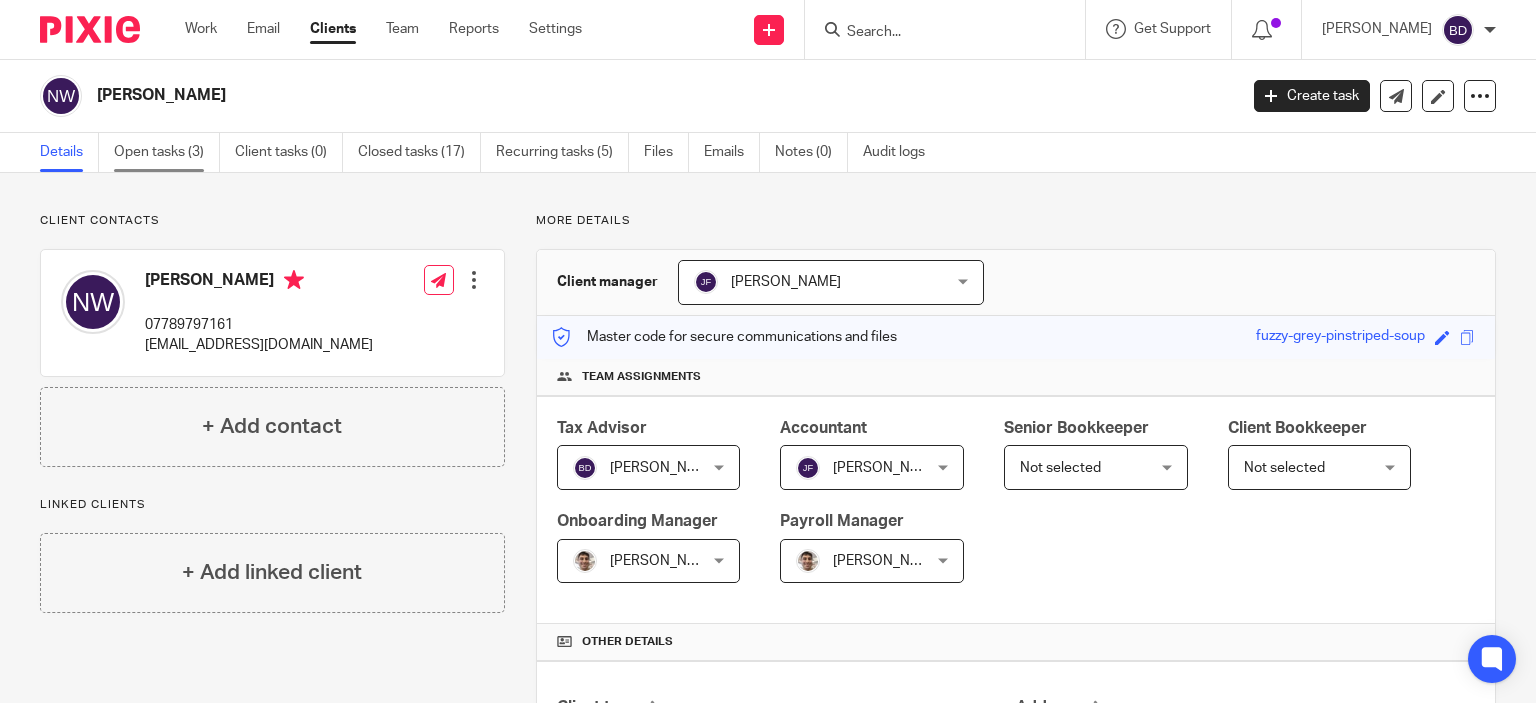 click on "Open tasks (3)" at bounding box center [167, 152] 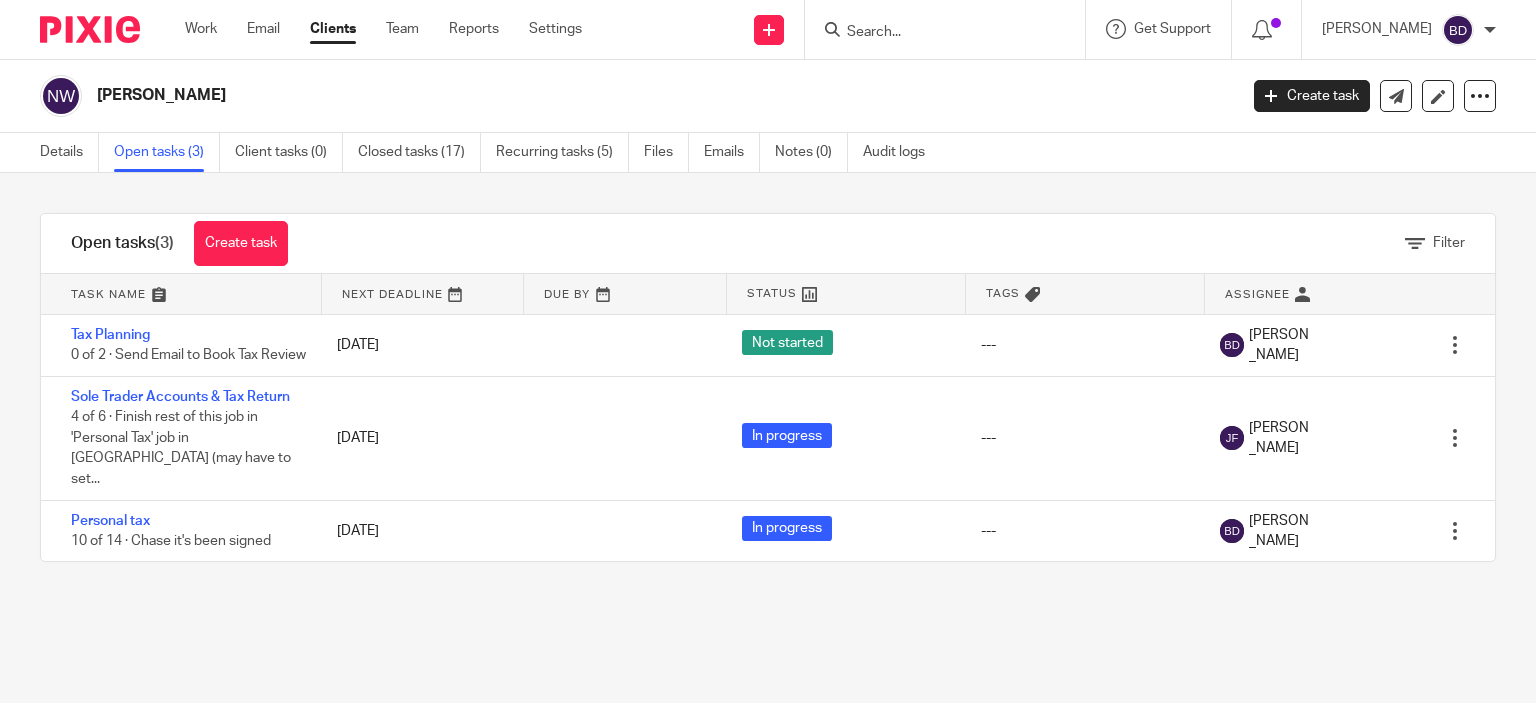 scroll, scrollTop: 0, scrollLeft: 0, axis: both 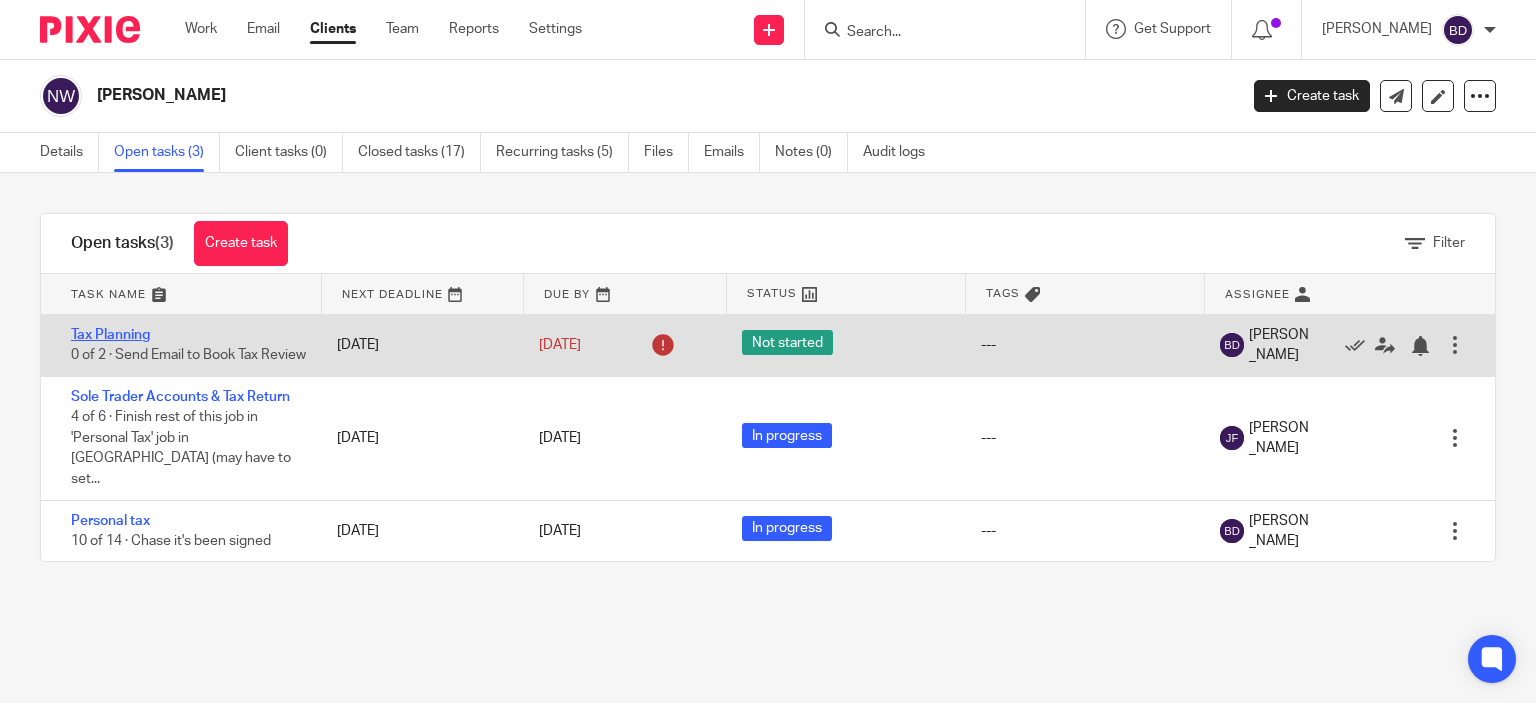 click on "Tax Planning" at bounding box center [110, 335] 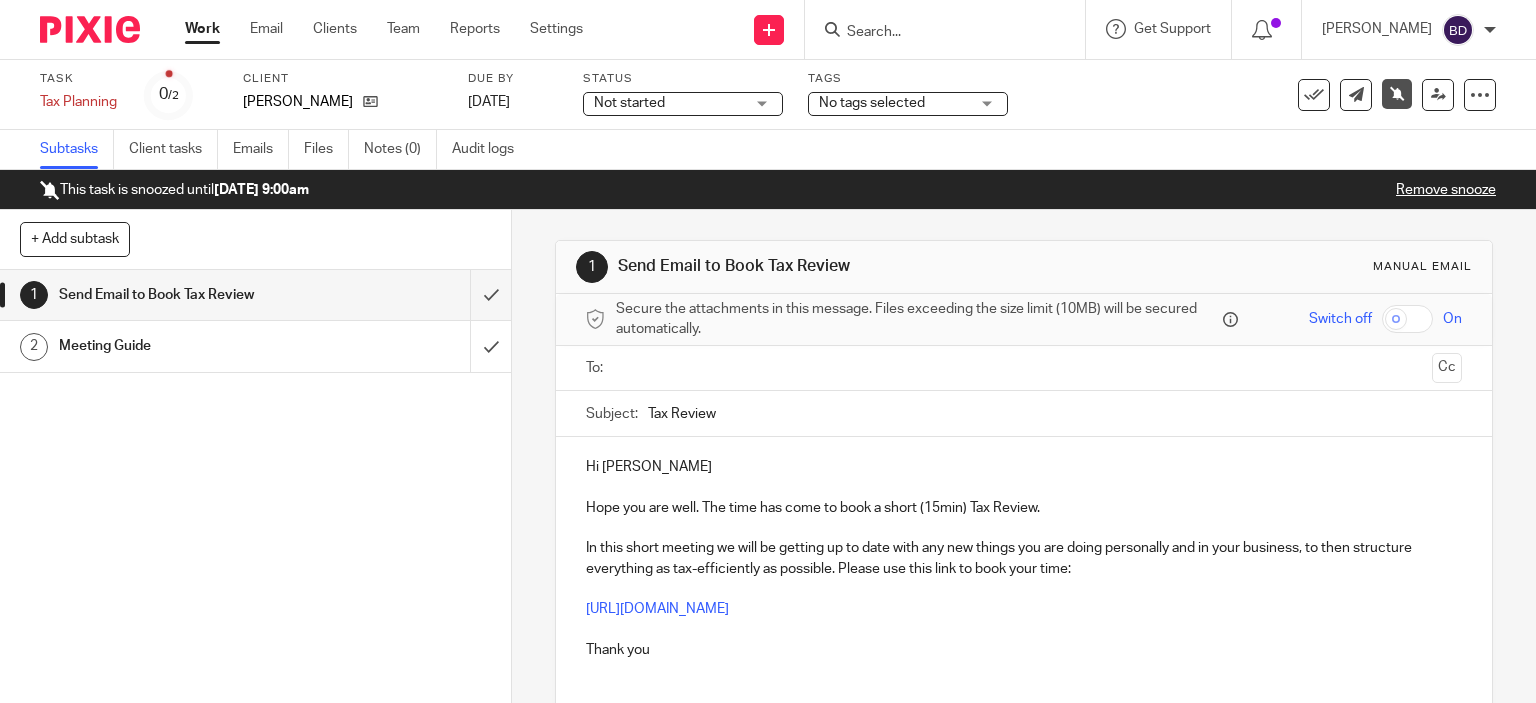 scroll, scrollTop: 0, scrollLeft: 0, axis: both 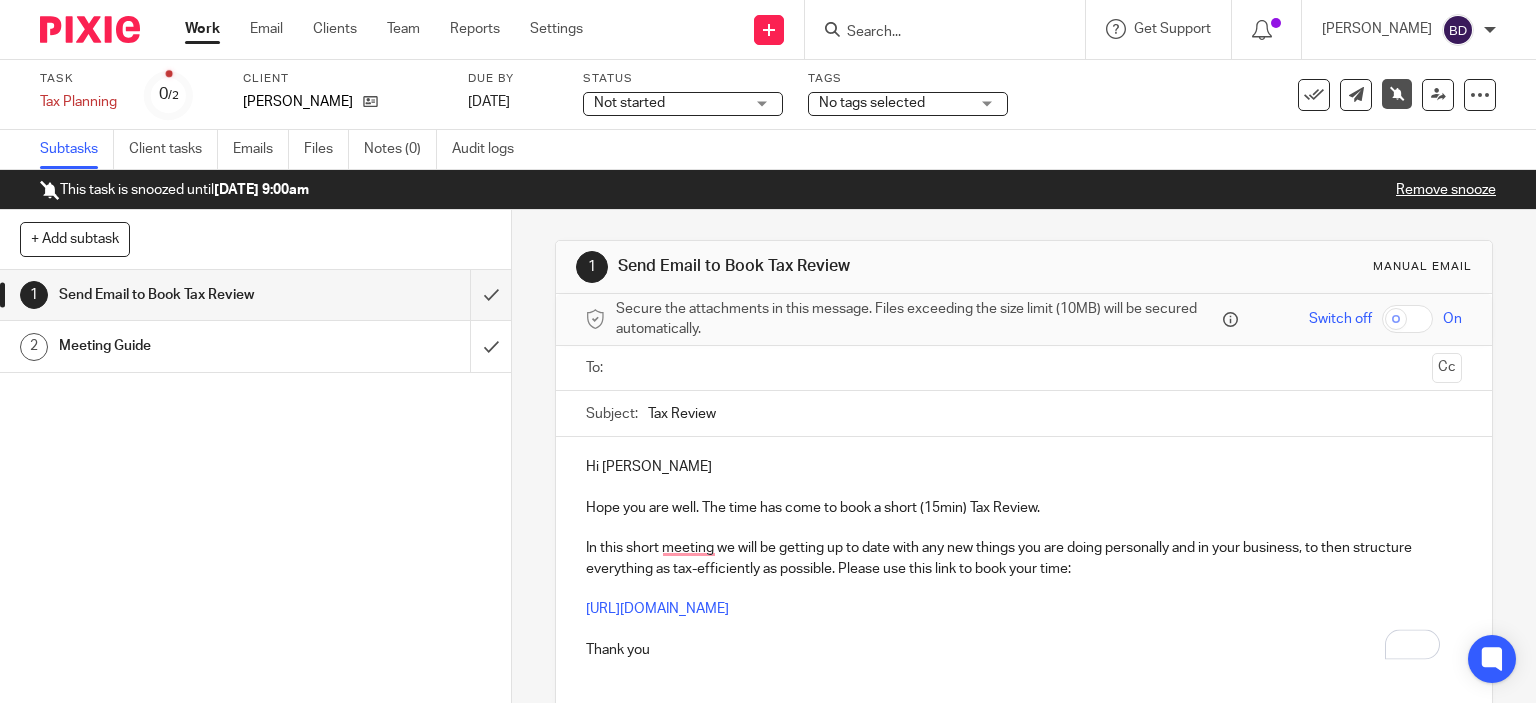 click at bounding box center (1023, 368) 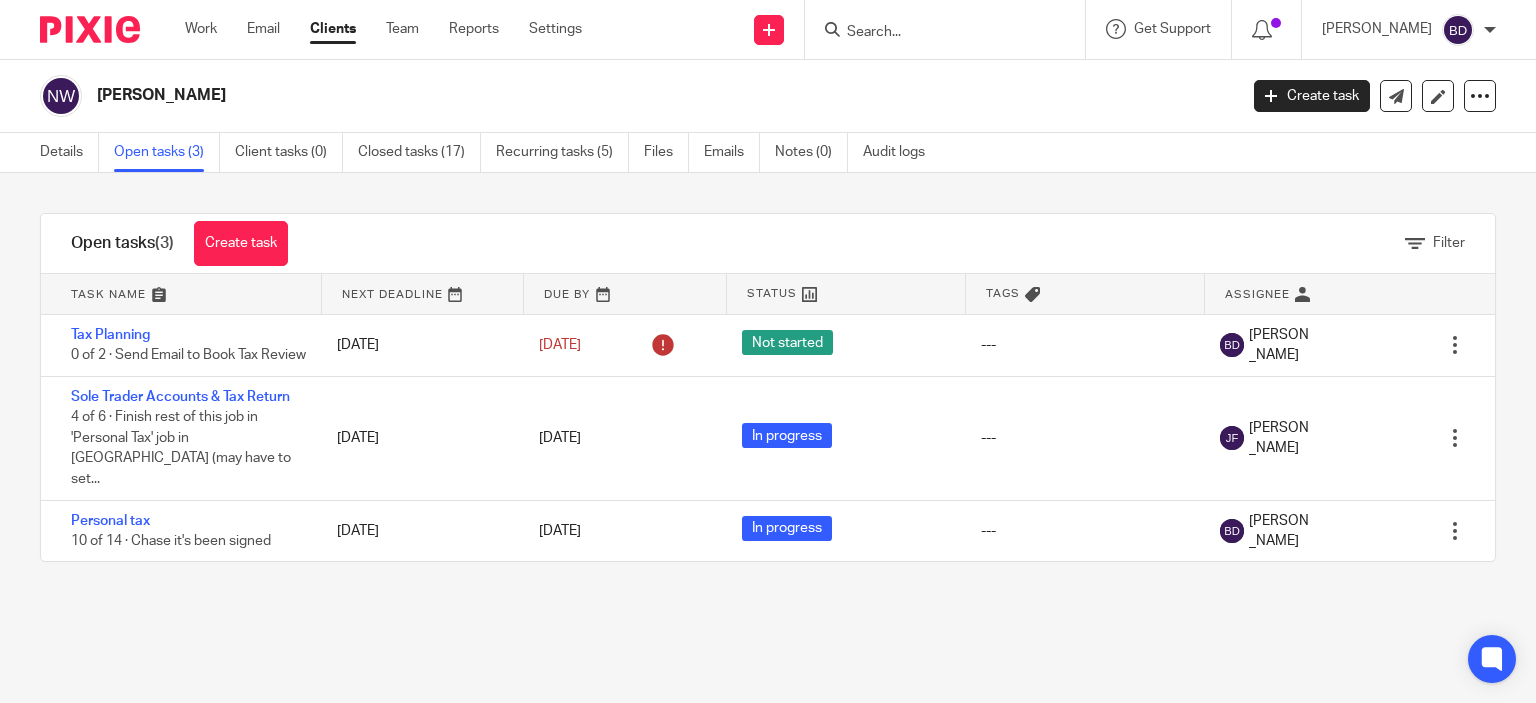 scroll, scrollTop: 0, scrollLeft: 0, axis: both 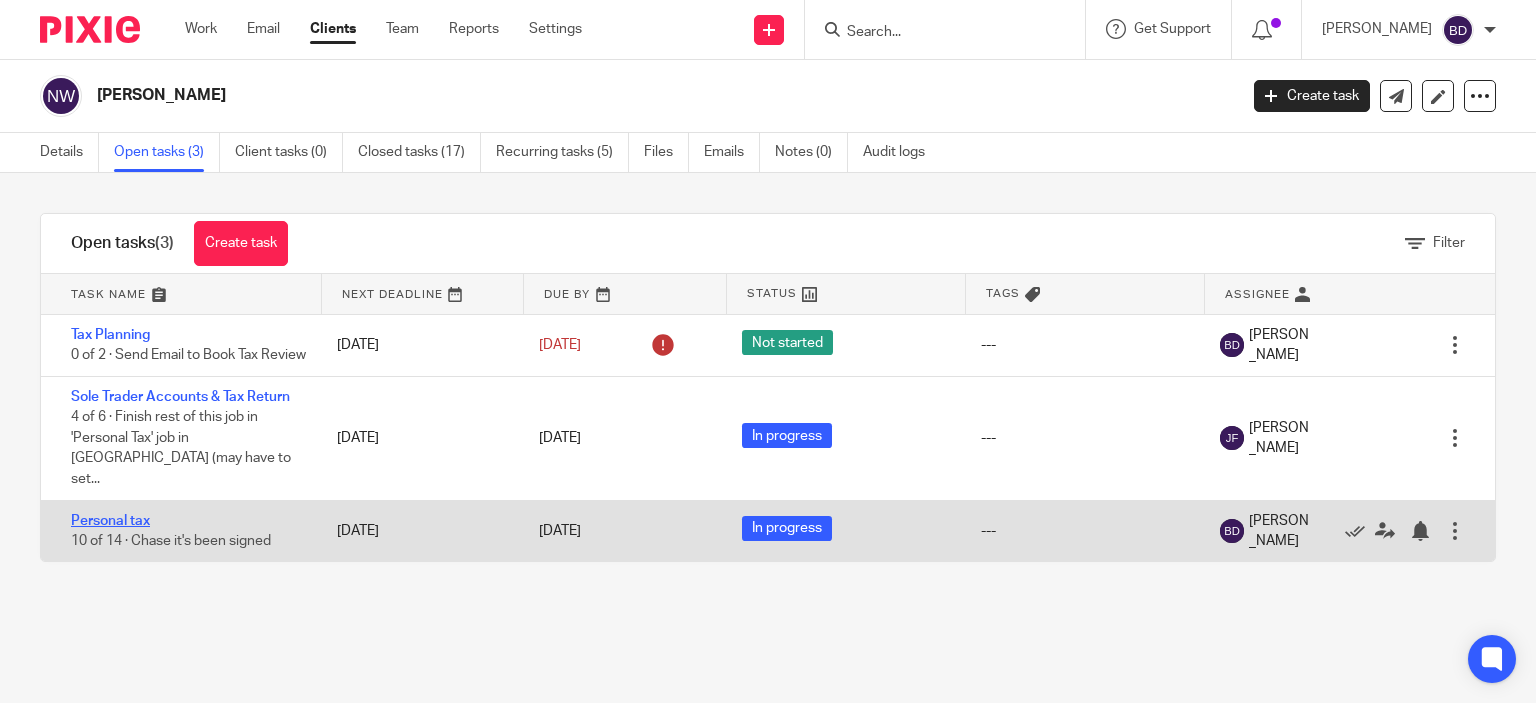 click on "Personal tax" at bounding box center [110, 521] 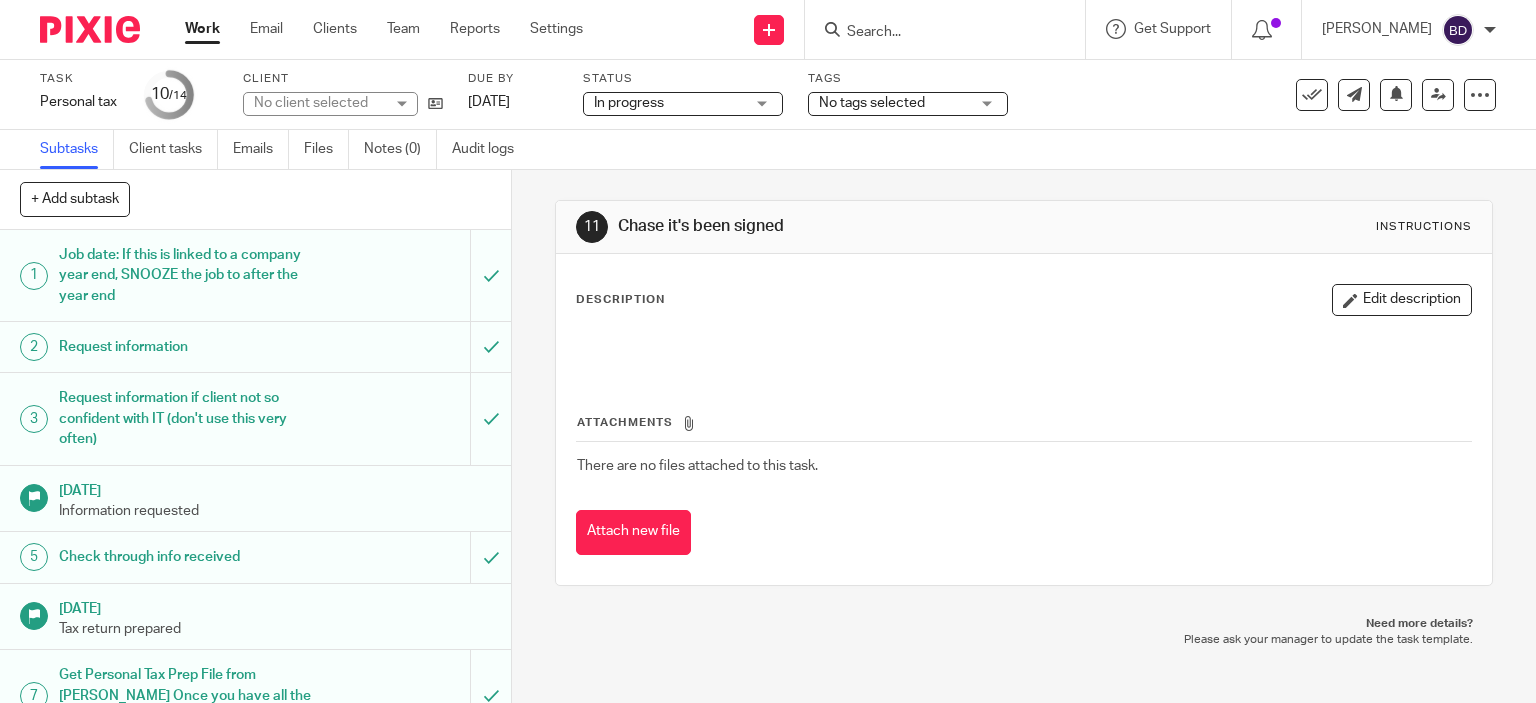 scroll, scrollTop: 0, scrollLeft: 0, axis: both 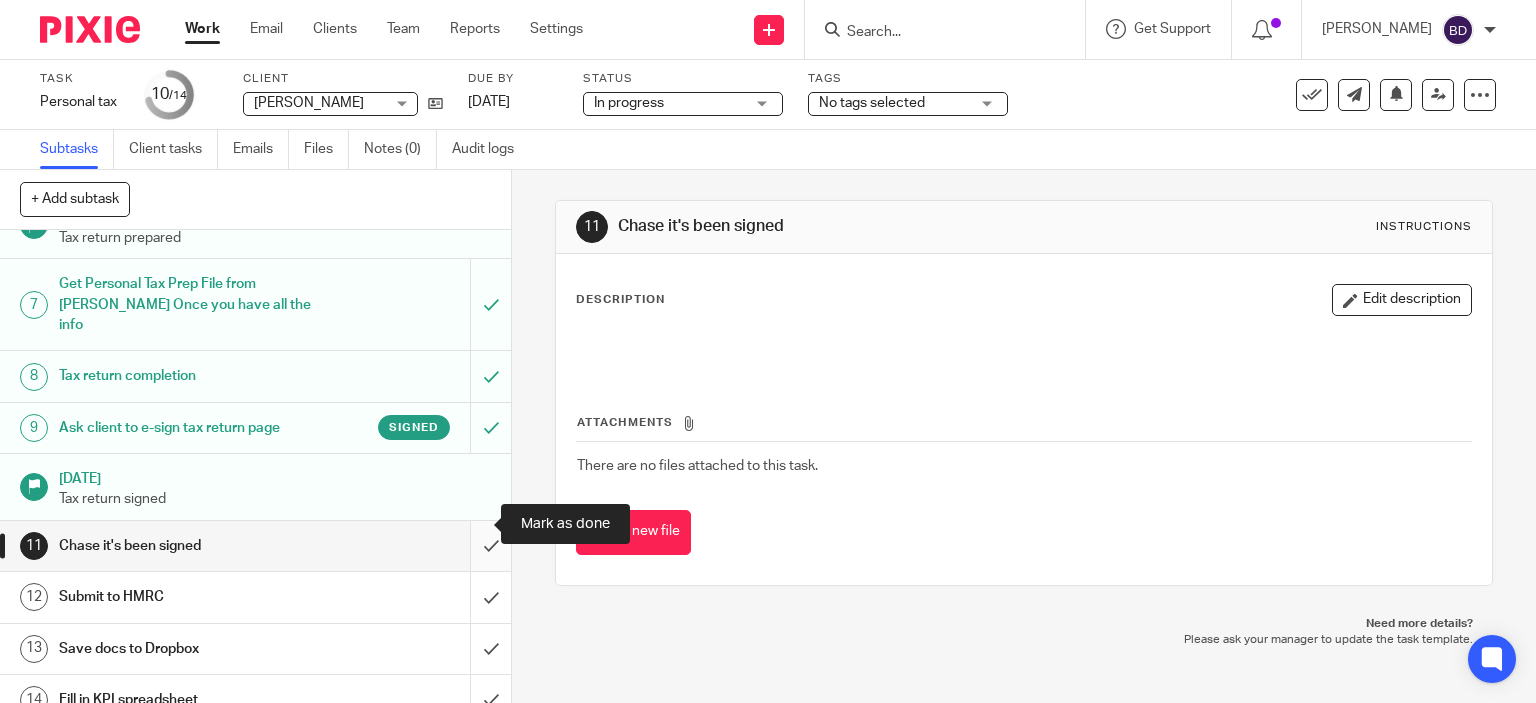 click at bounding box center [255, 546] 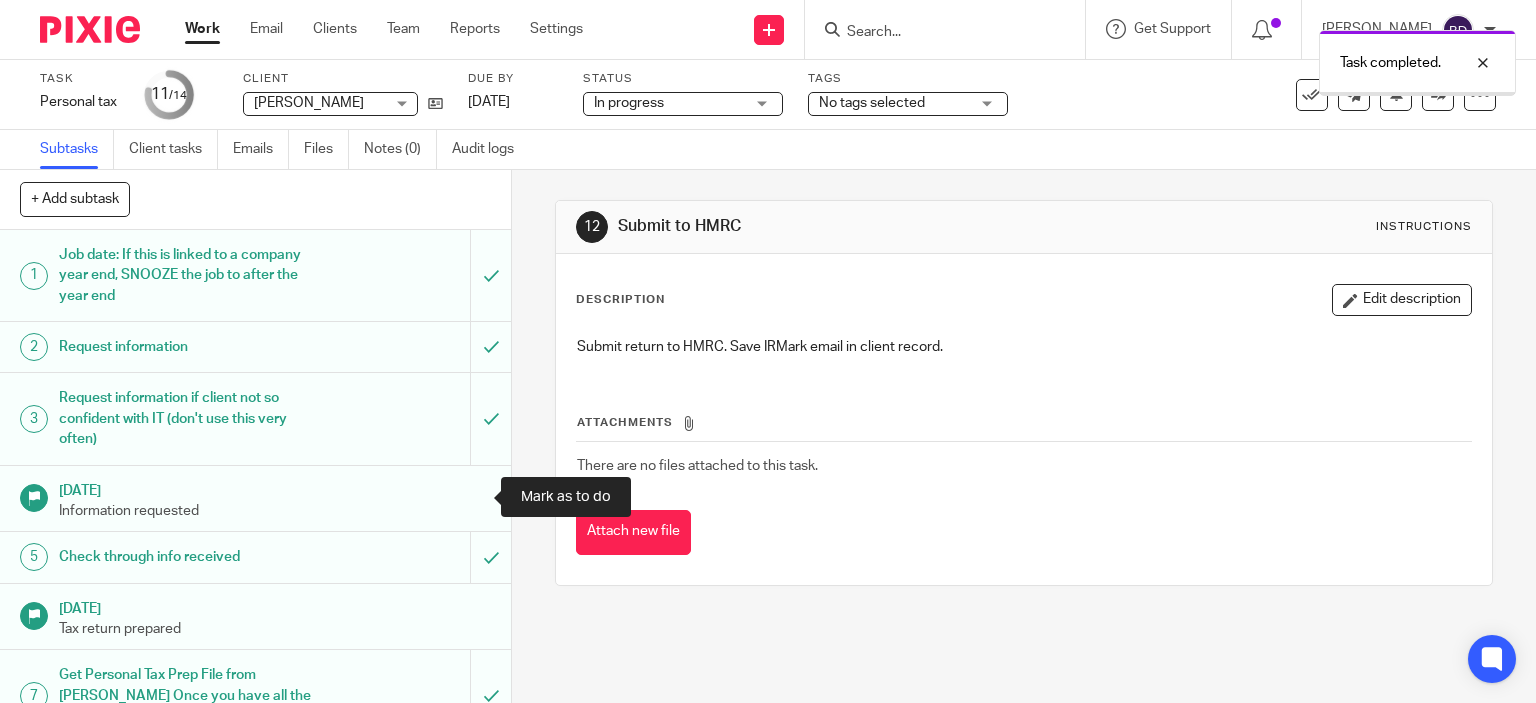 scroll, scrollTop: 0, scrollLeft: 0, axis: both 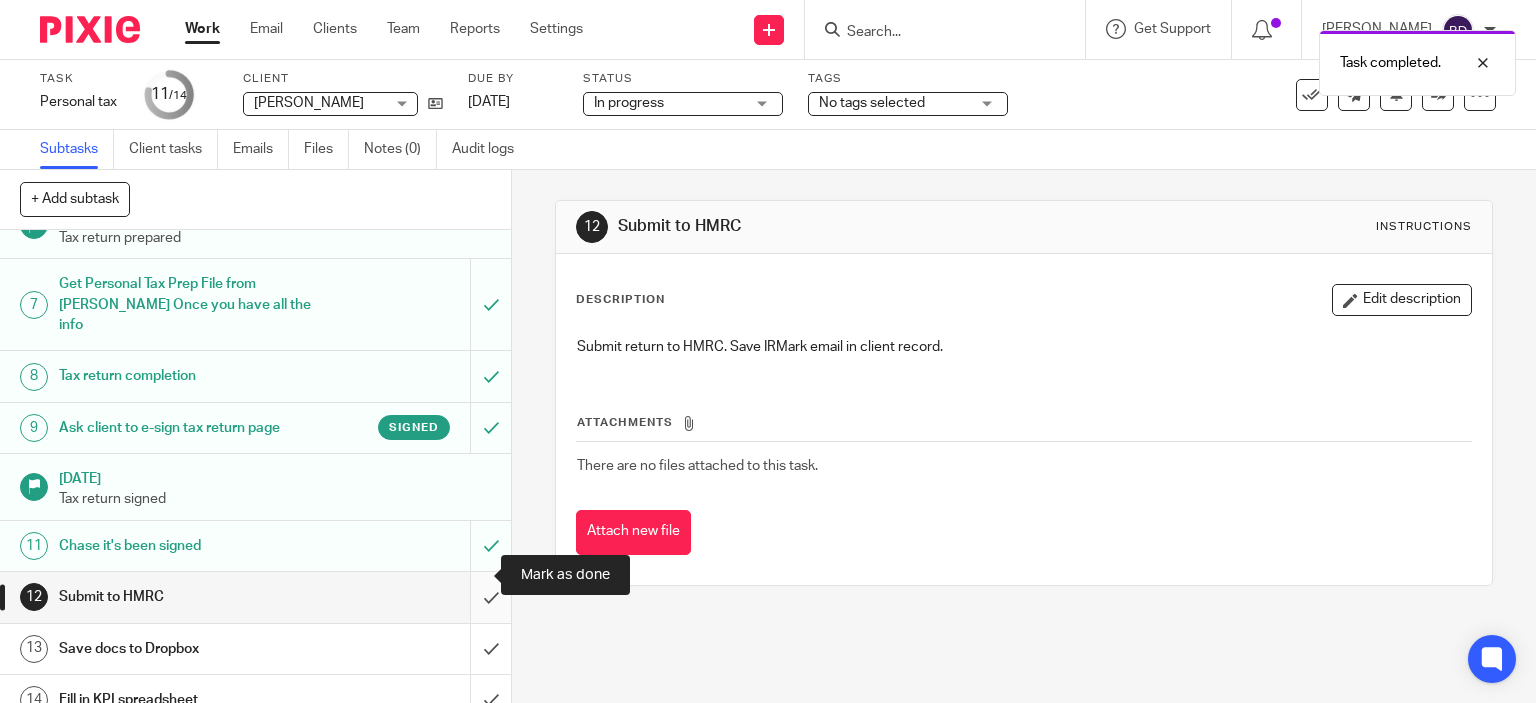 click at bounding box center [255, 597] 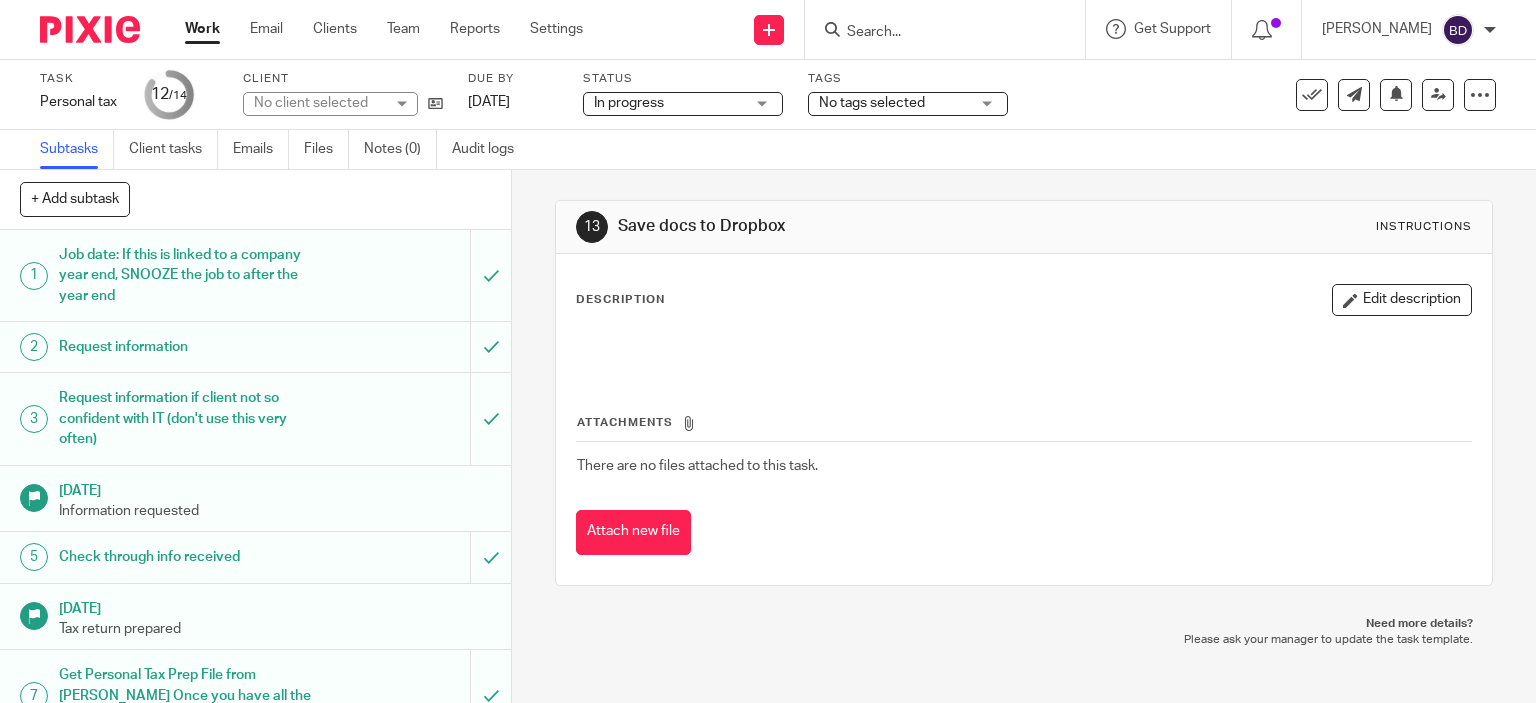 scroll, scrollTop: 0, scrollLeft: 0, axis: both 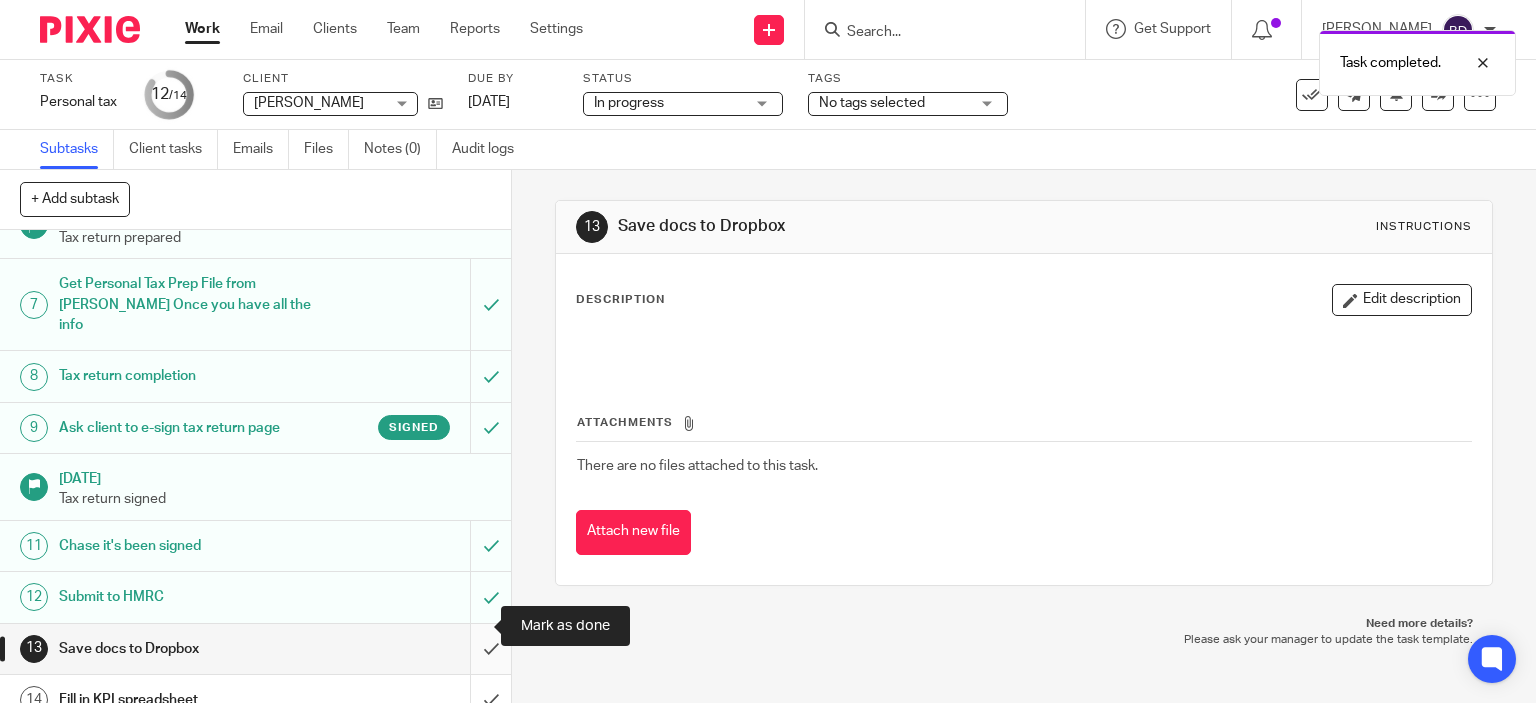 click at bounding box center [255, 649] 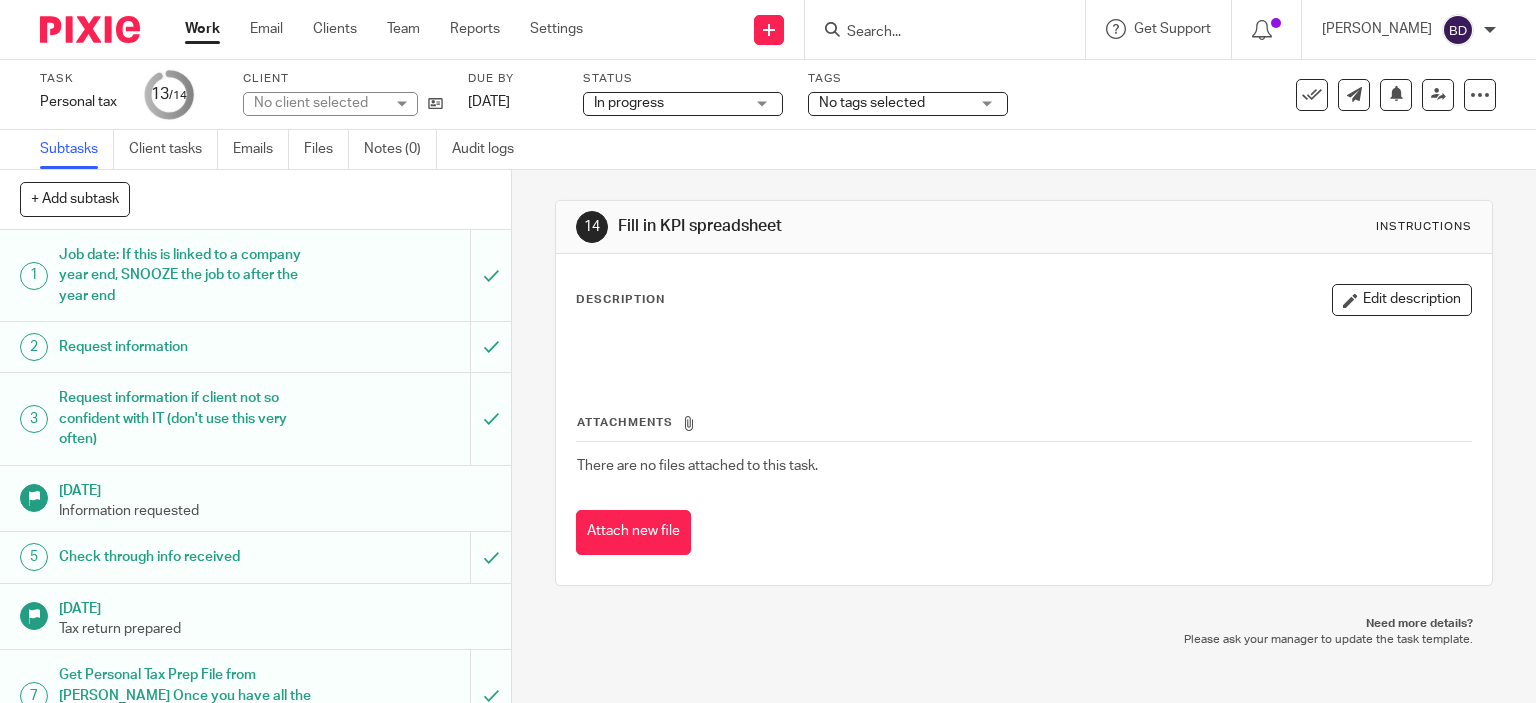 scroll, scrollTop: 0, scrollLeft: 0, axis: both 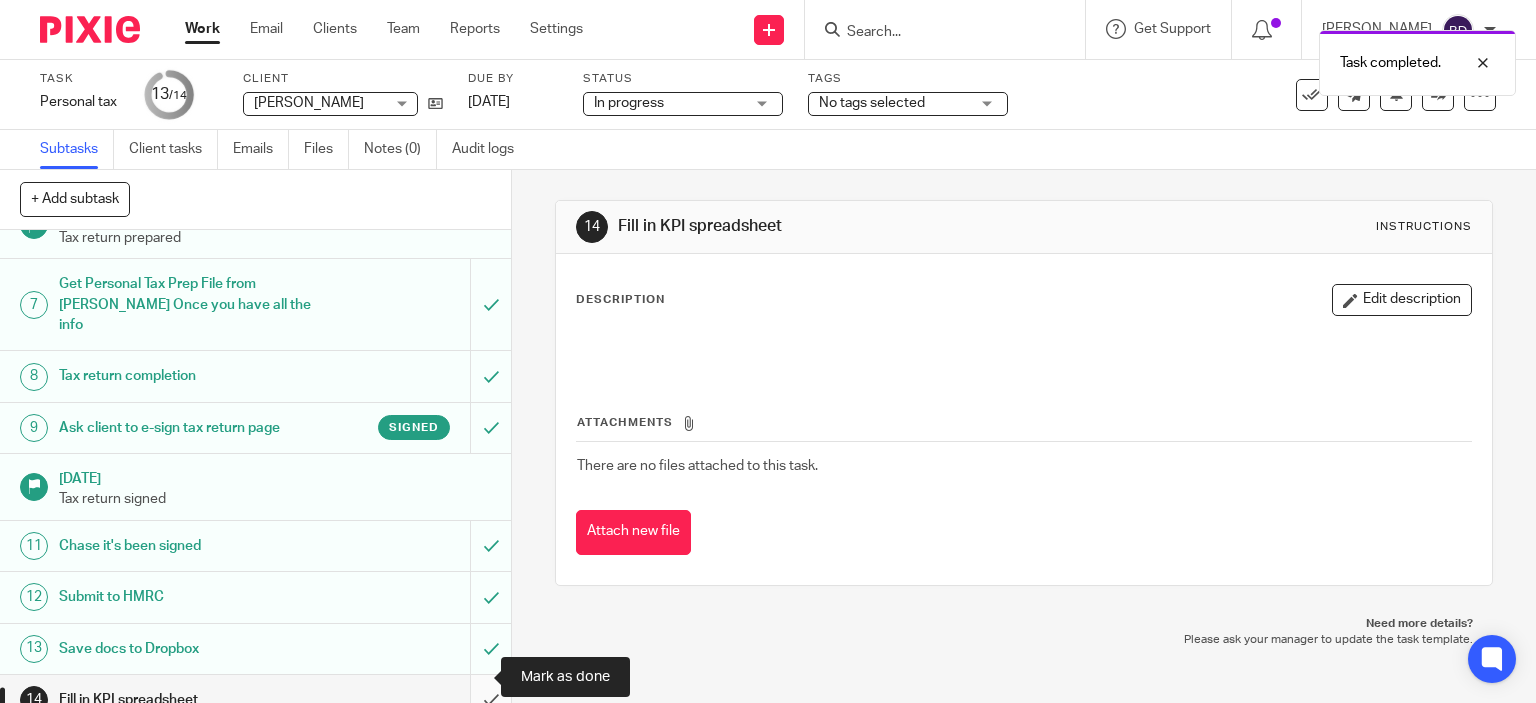 click at bounding box center [255, 700] 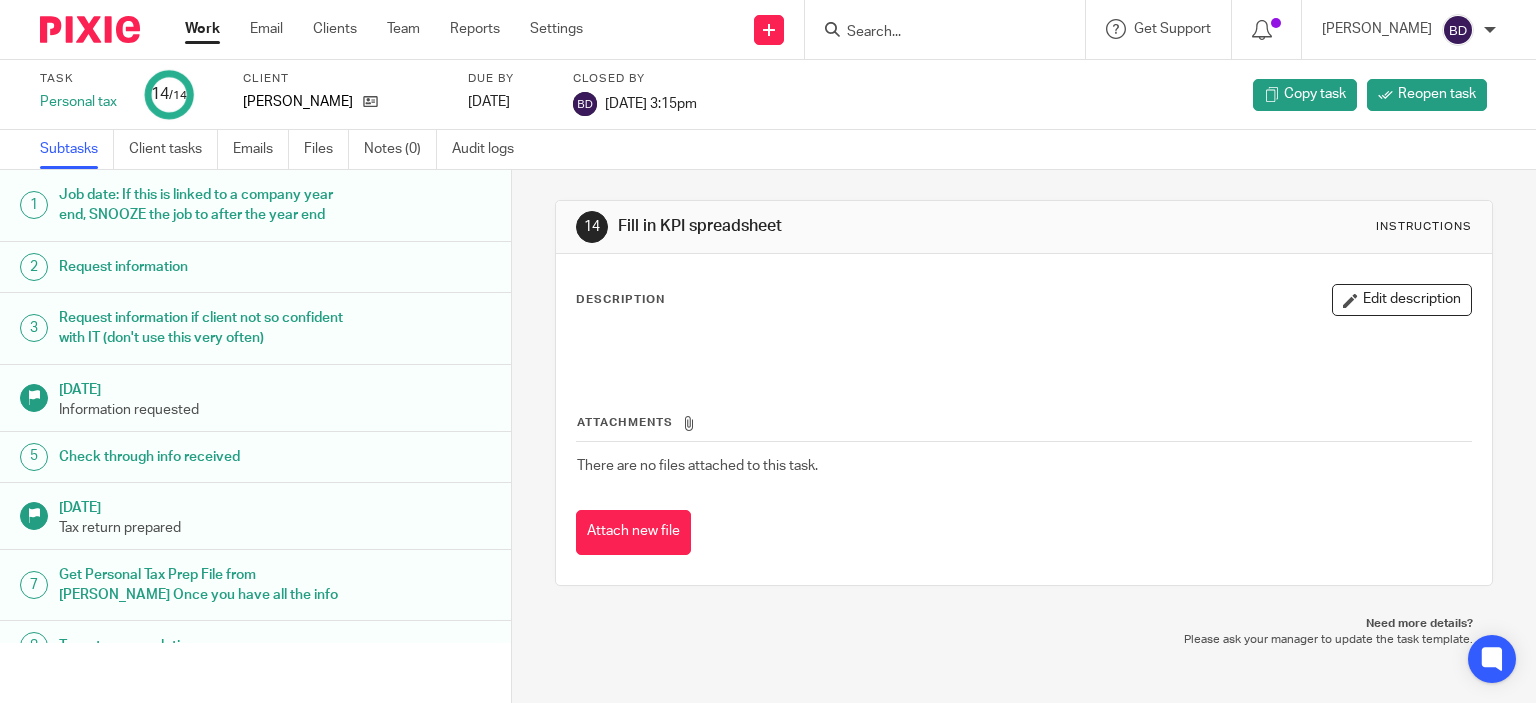 scroll, scrollTop: 0, scrollLeft: 0, axis: both 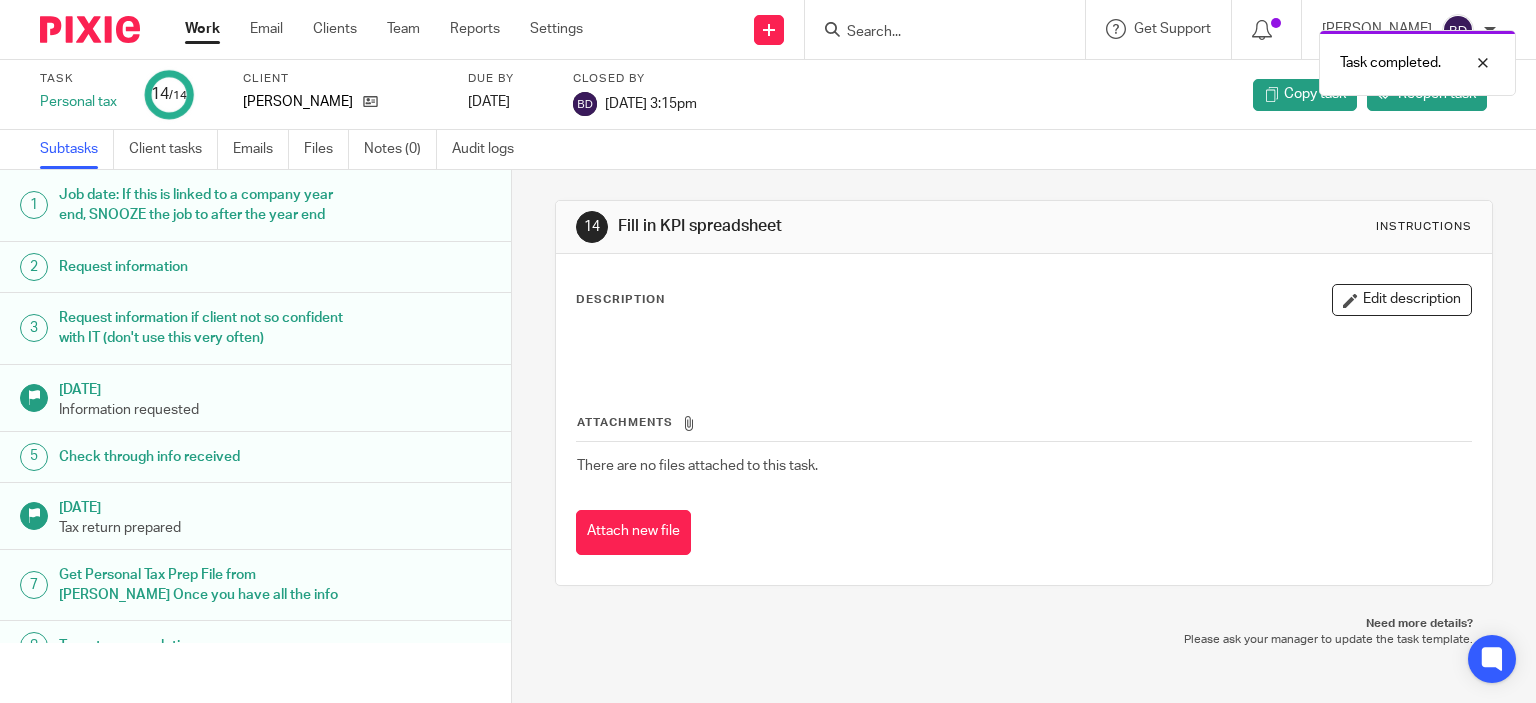 click on "Work" at bounding box center (202, 29) 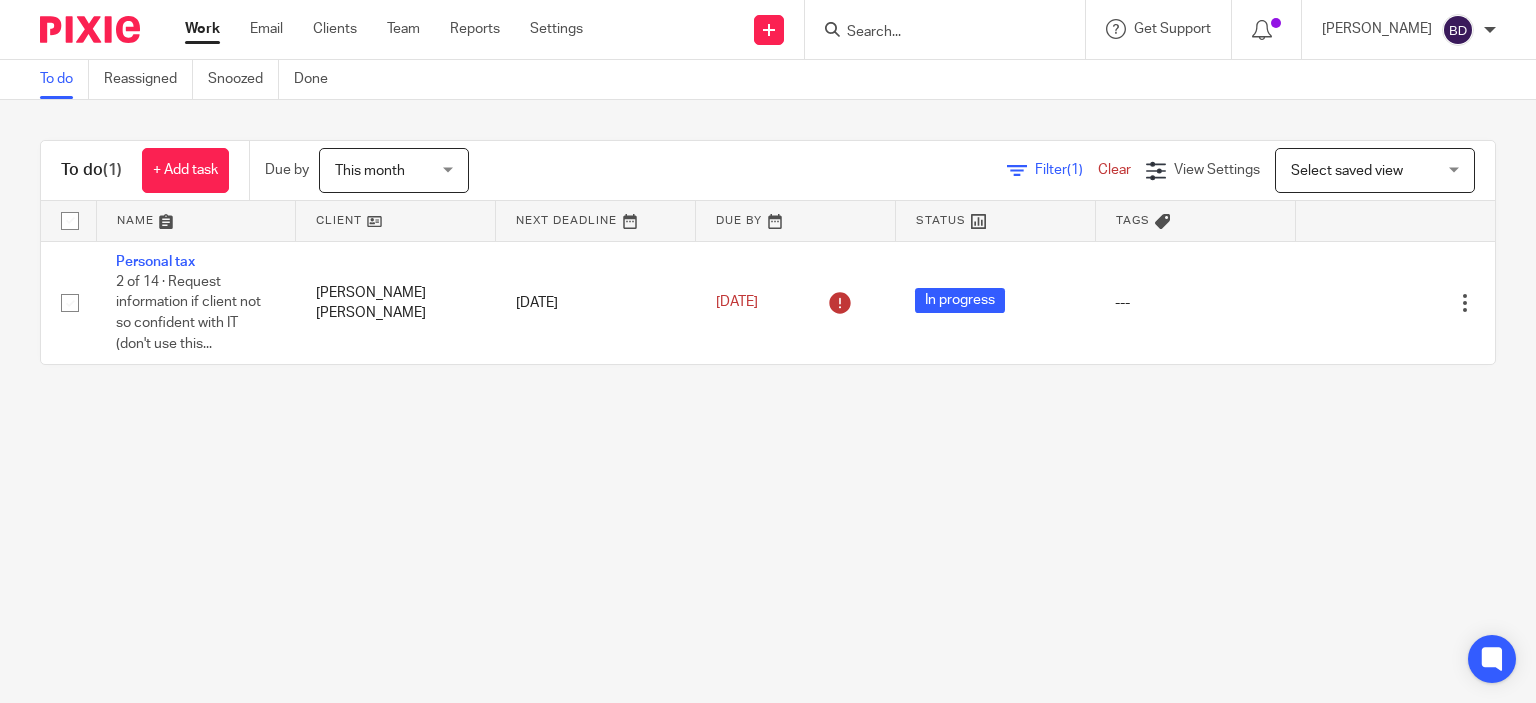 scroll, scrollTop: 0, scrollLeft: 0, axis: both 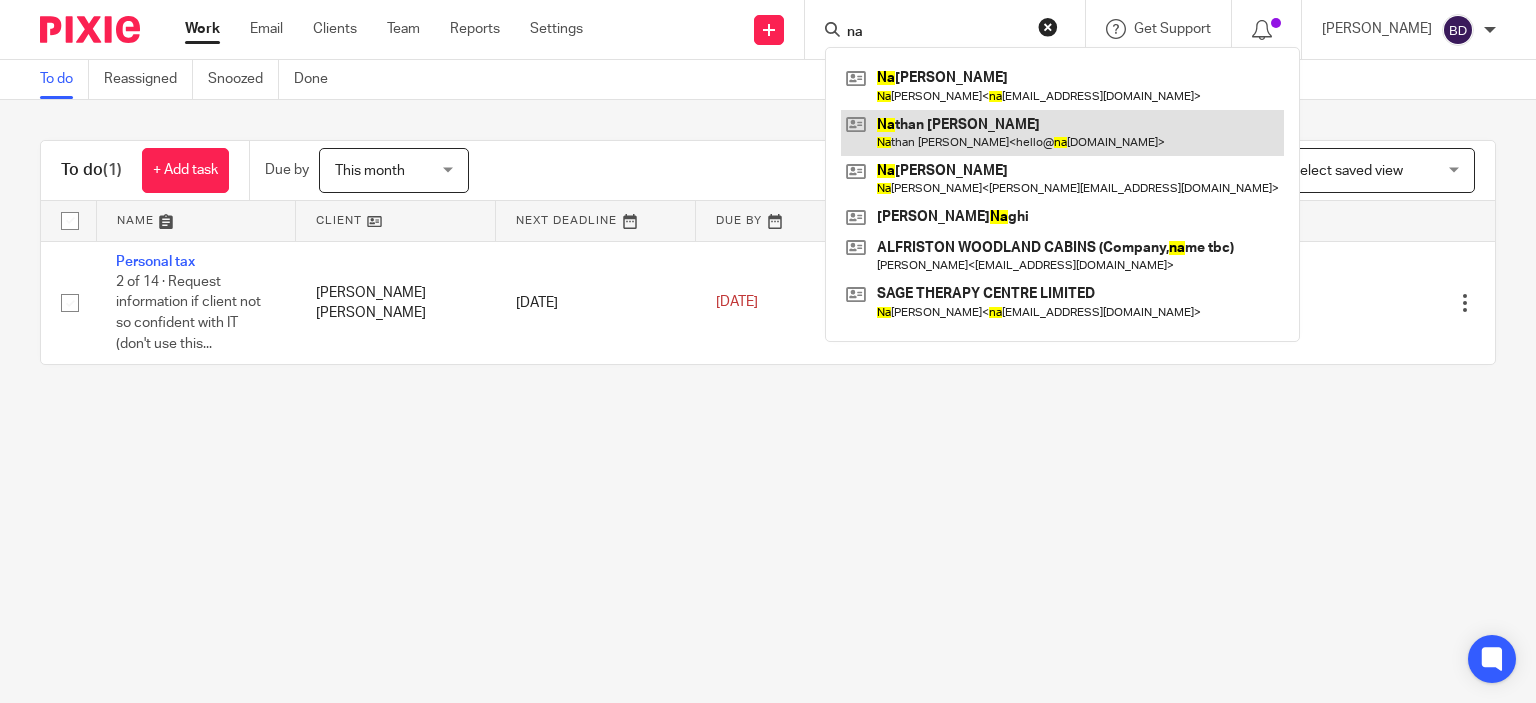 type on "na" 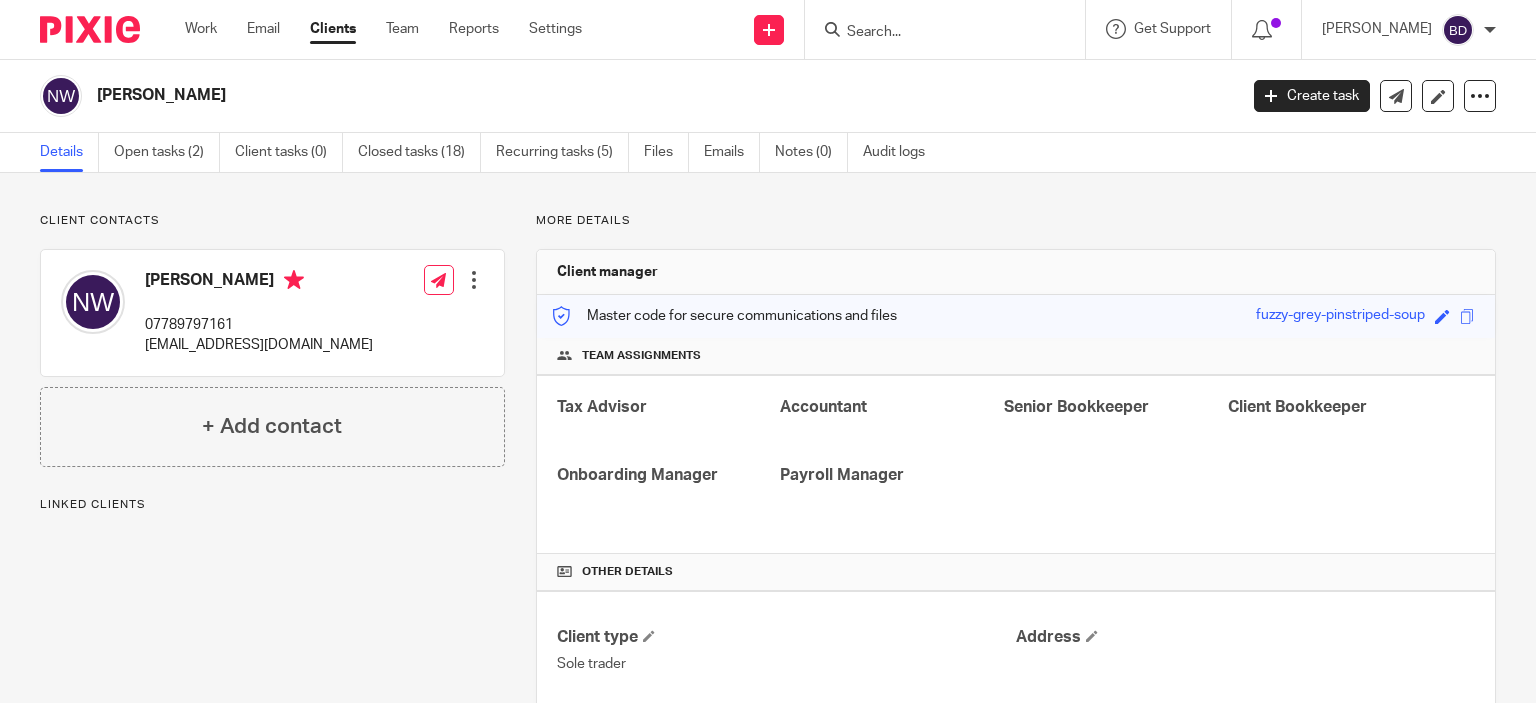 scroll, scrollTop: 0, scrollLeft: 0, axis: both 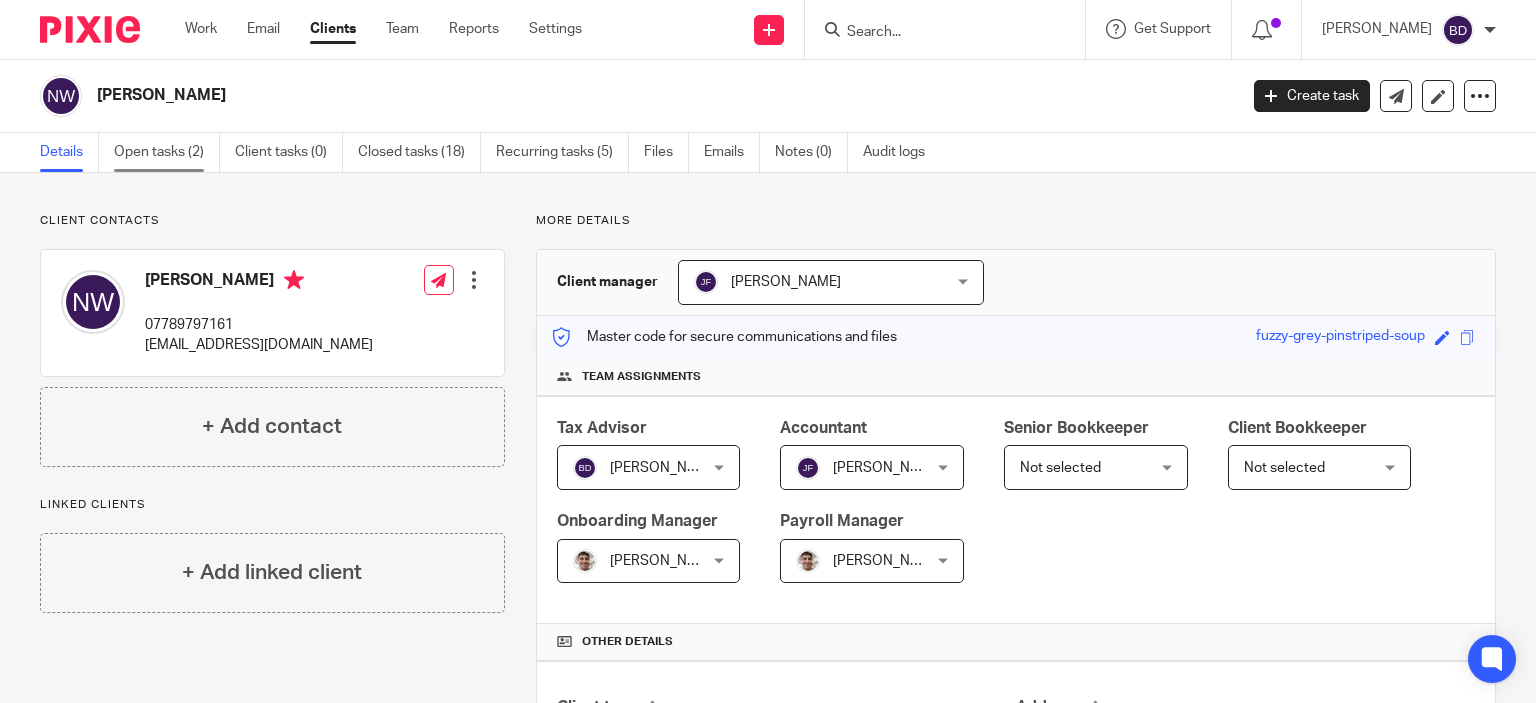 click on "Open tasks (2)" at bounding box center [167, 152] 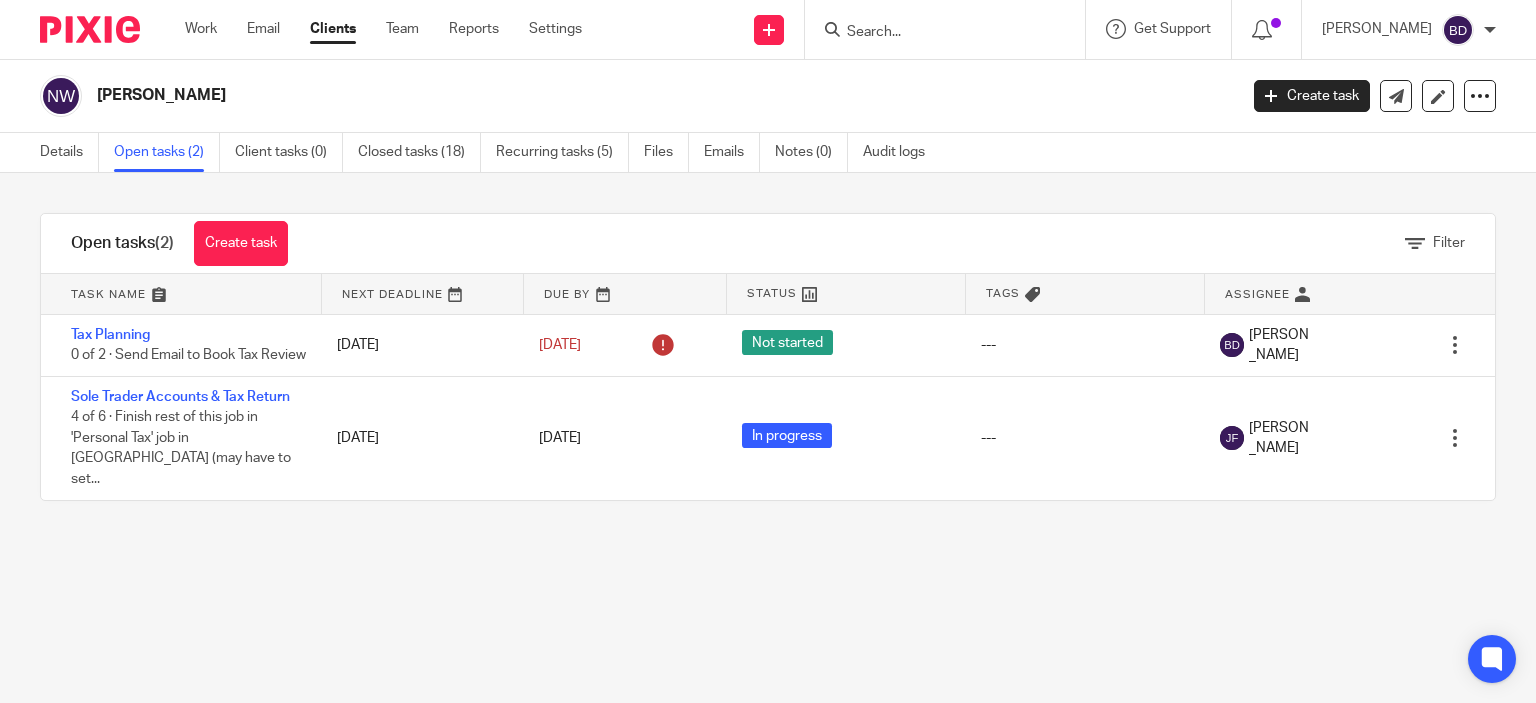 scroll, scrollTop: 0, scrollLeft: 0, axis: both 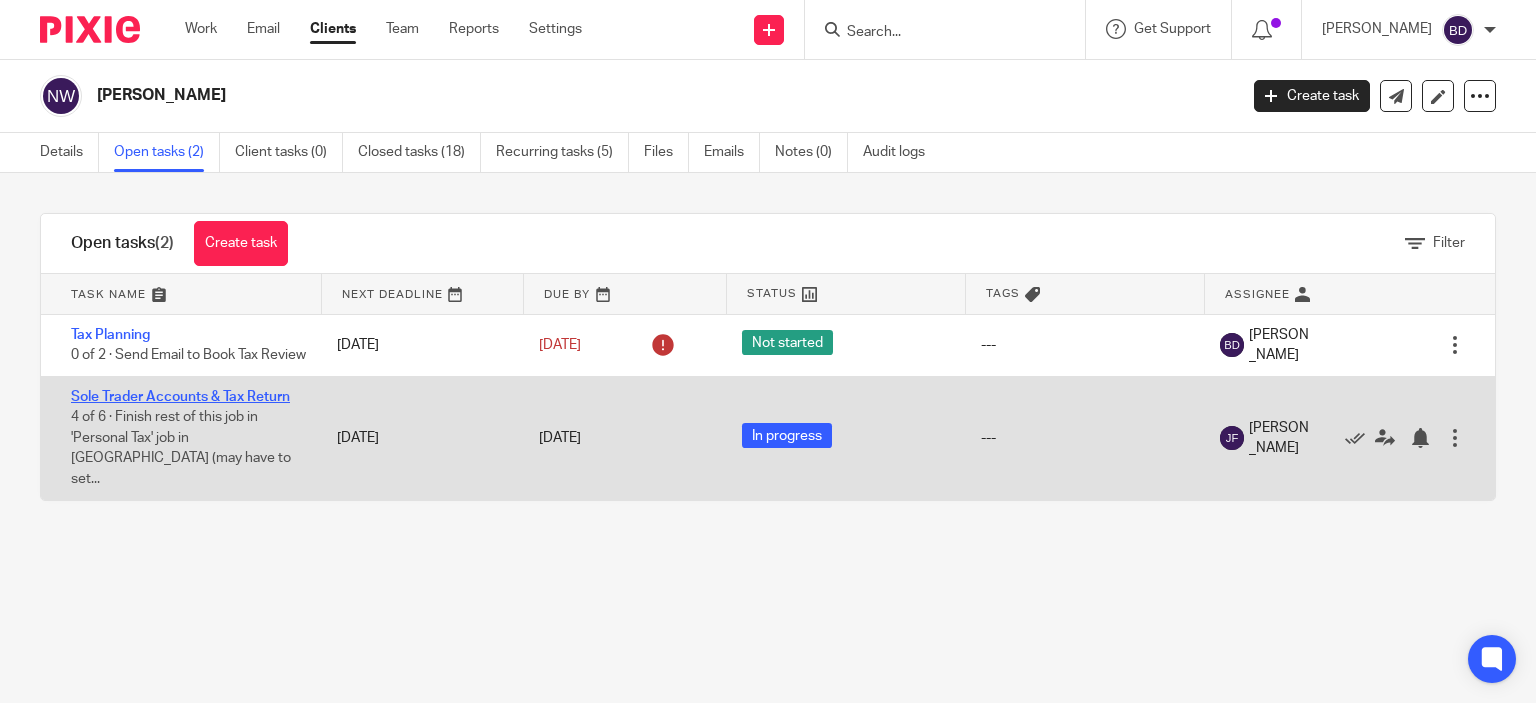 click on "Sole Trader Accounts & Tax Return" at bounding box center [180, 397] 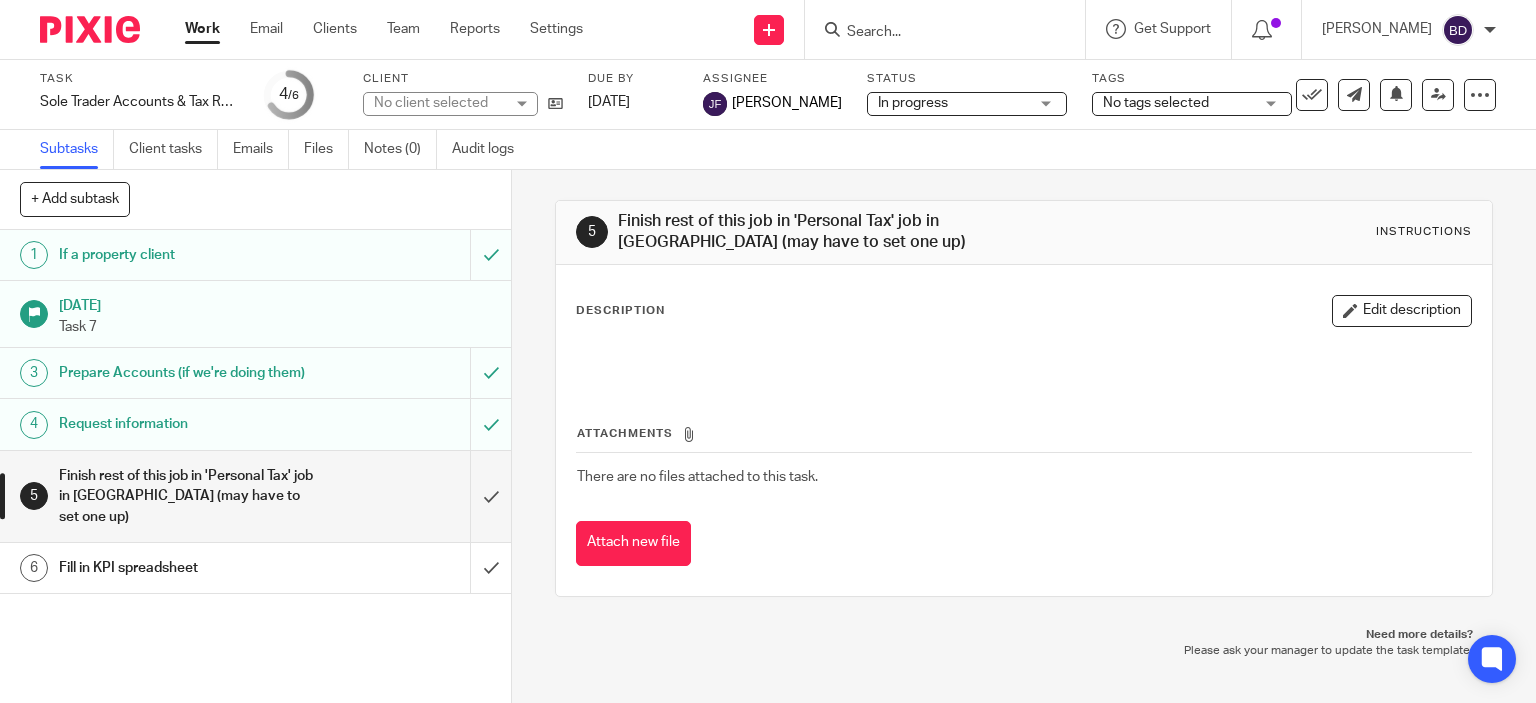 scroll, scrollTop: 0, scrollLeft: 0, axis: both 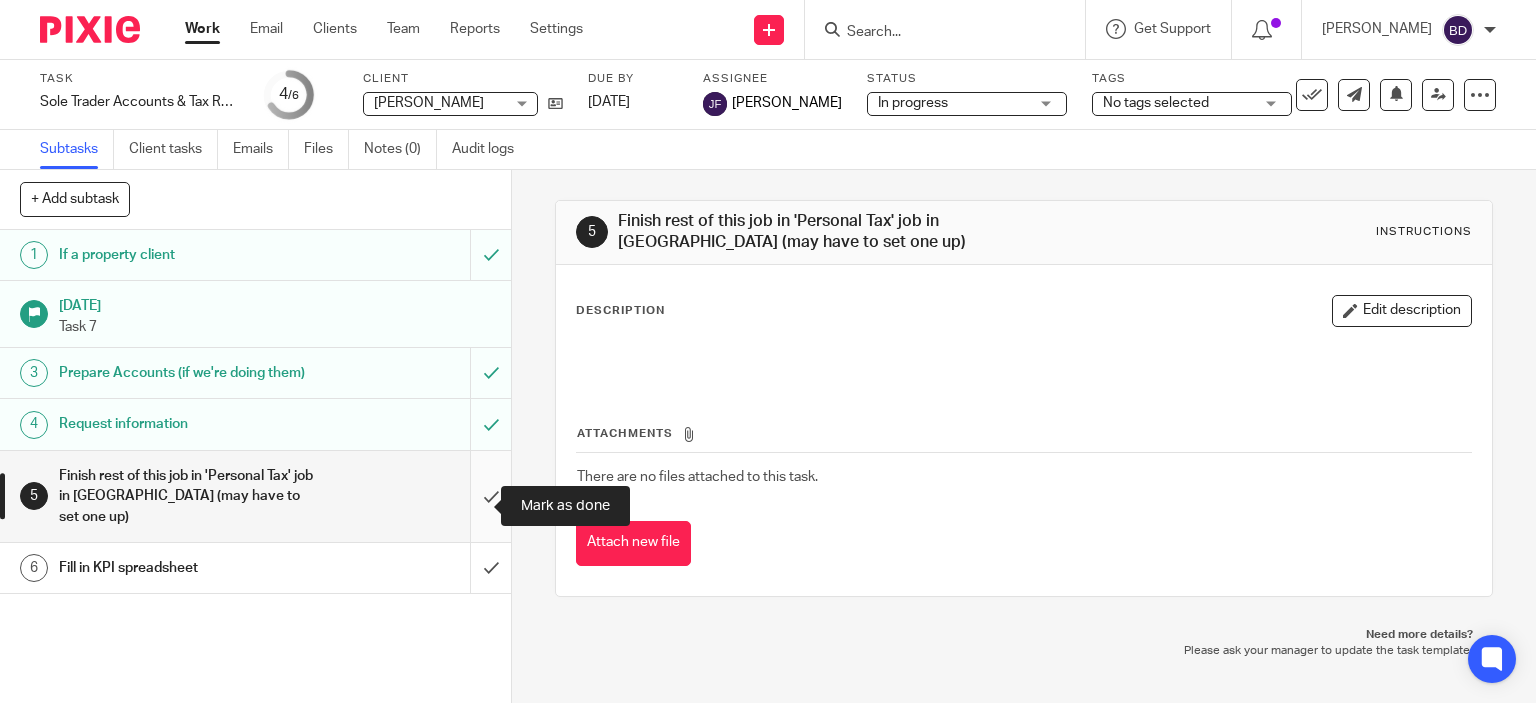 click at bounding box center [255, 496] 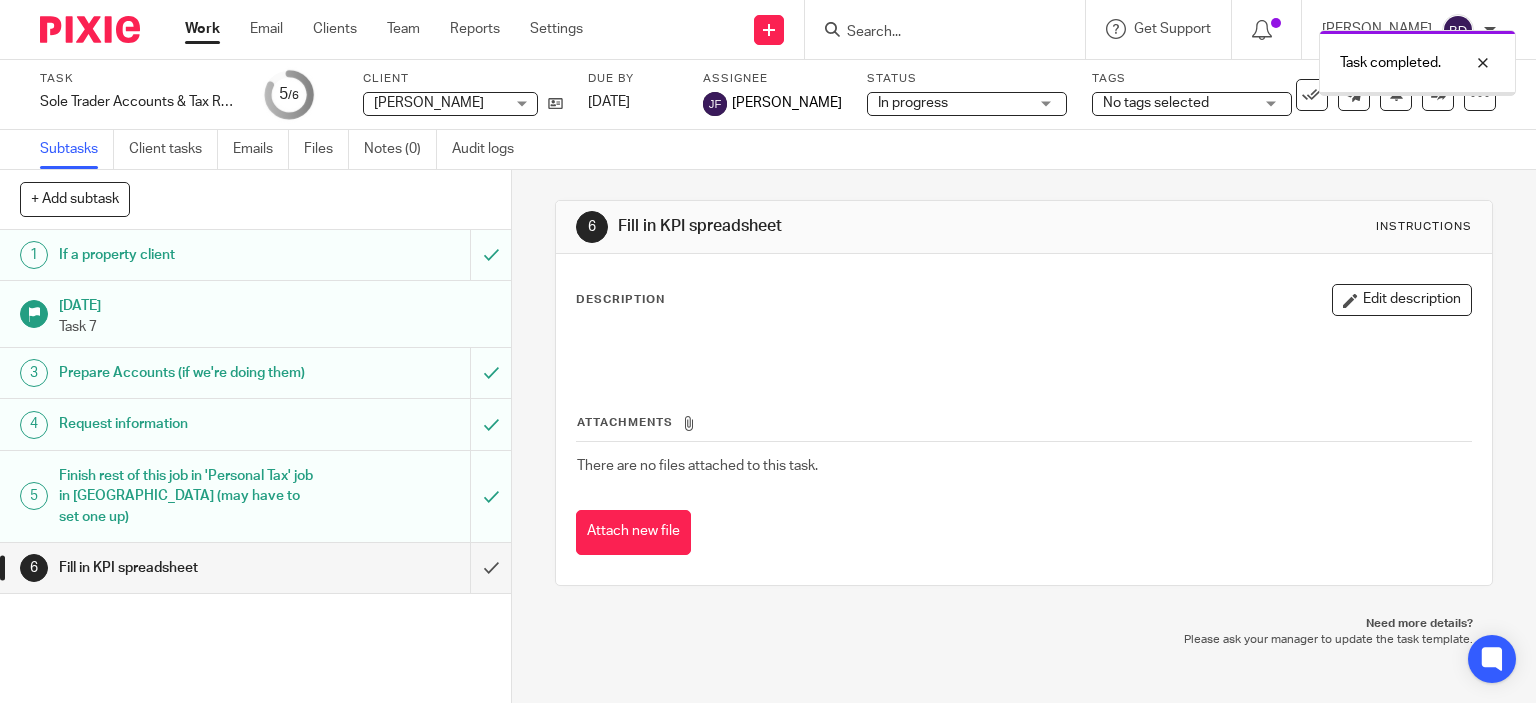 scroll, scrollTop: 0, scrollLeft: 0, axis: both 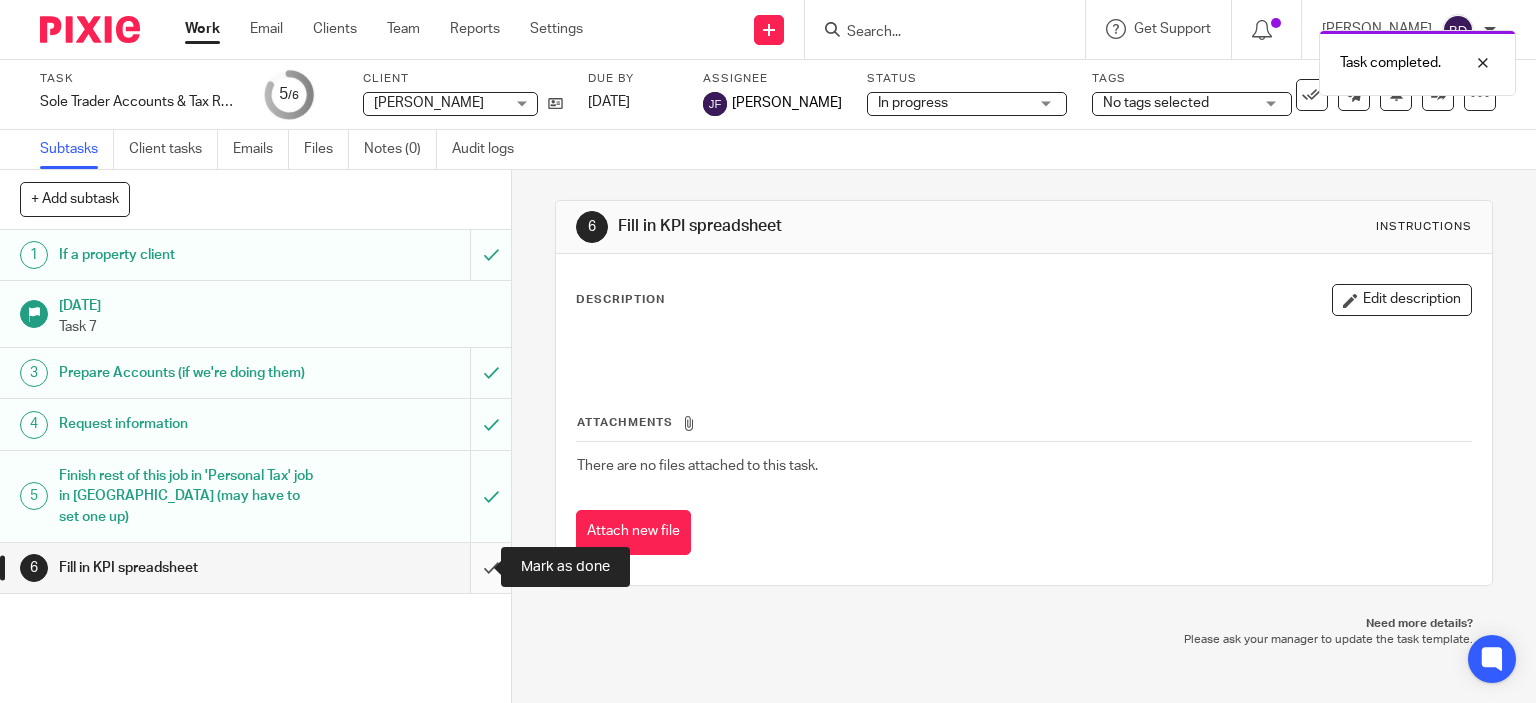 click at bounding box center (255, 568) 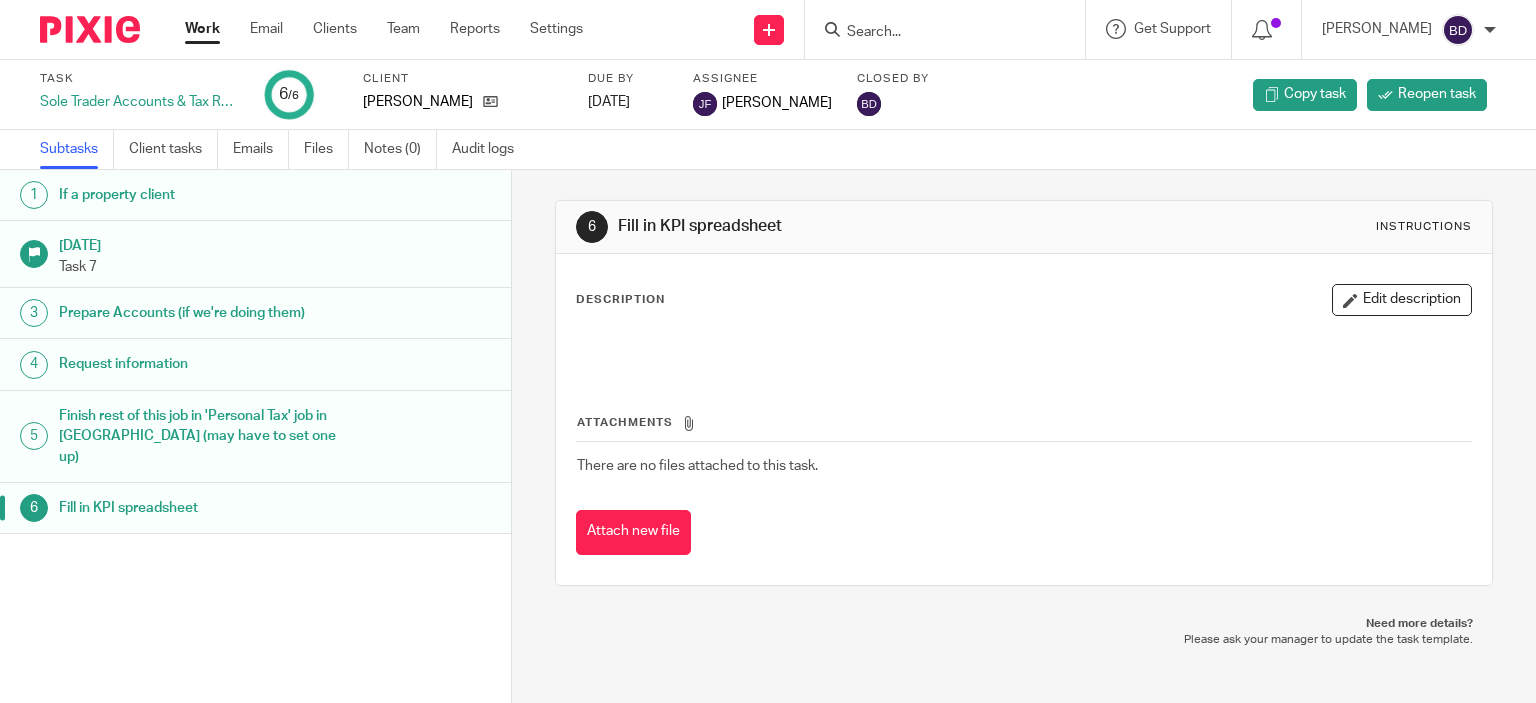 scroll, scrollTop: 0, scrollLeft: 0, axis: both 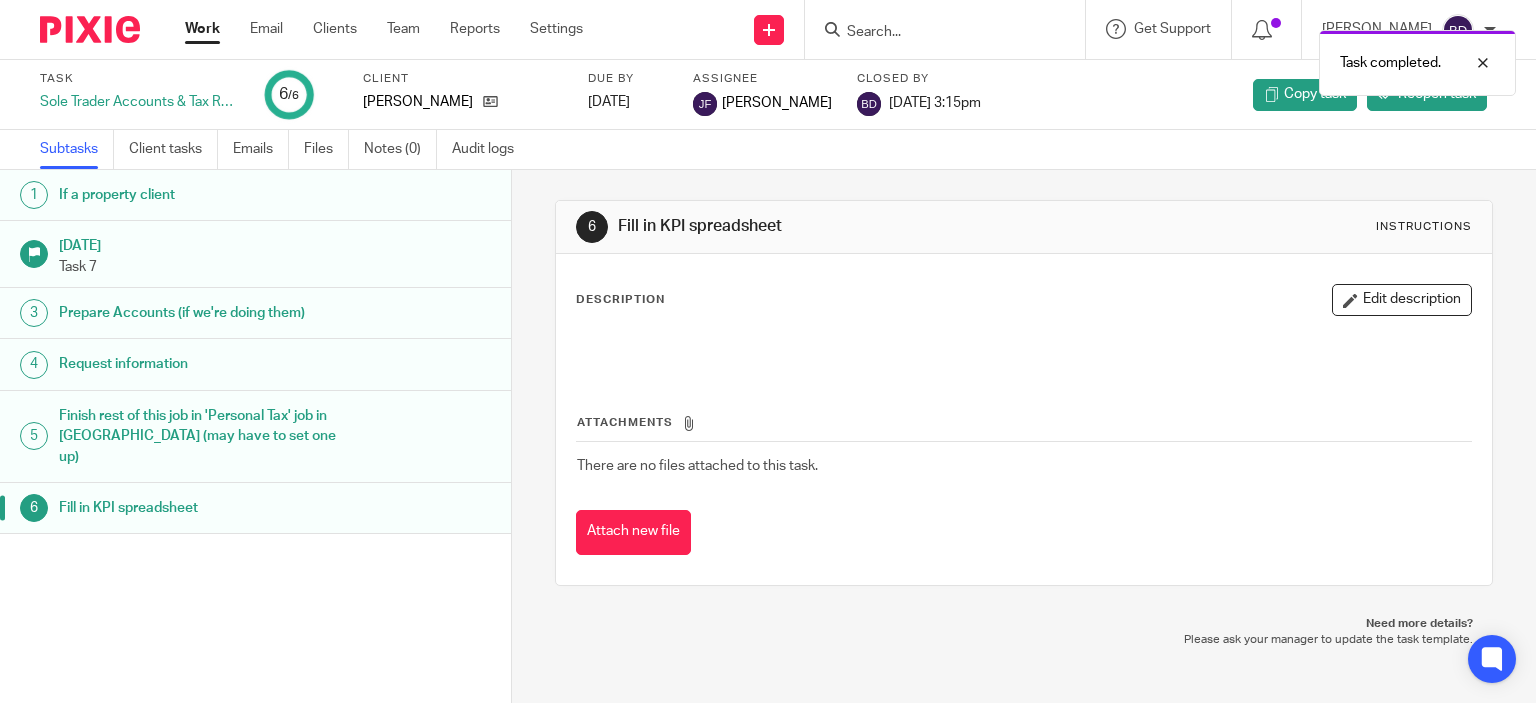 click on "Work" at bounding box center [202, 29] 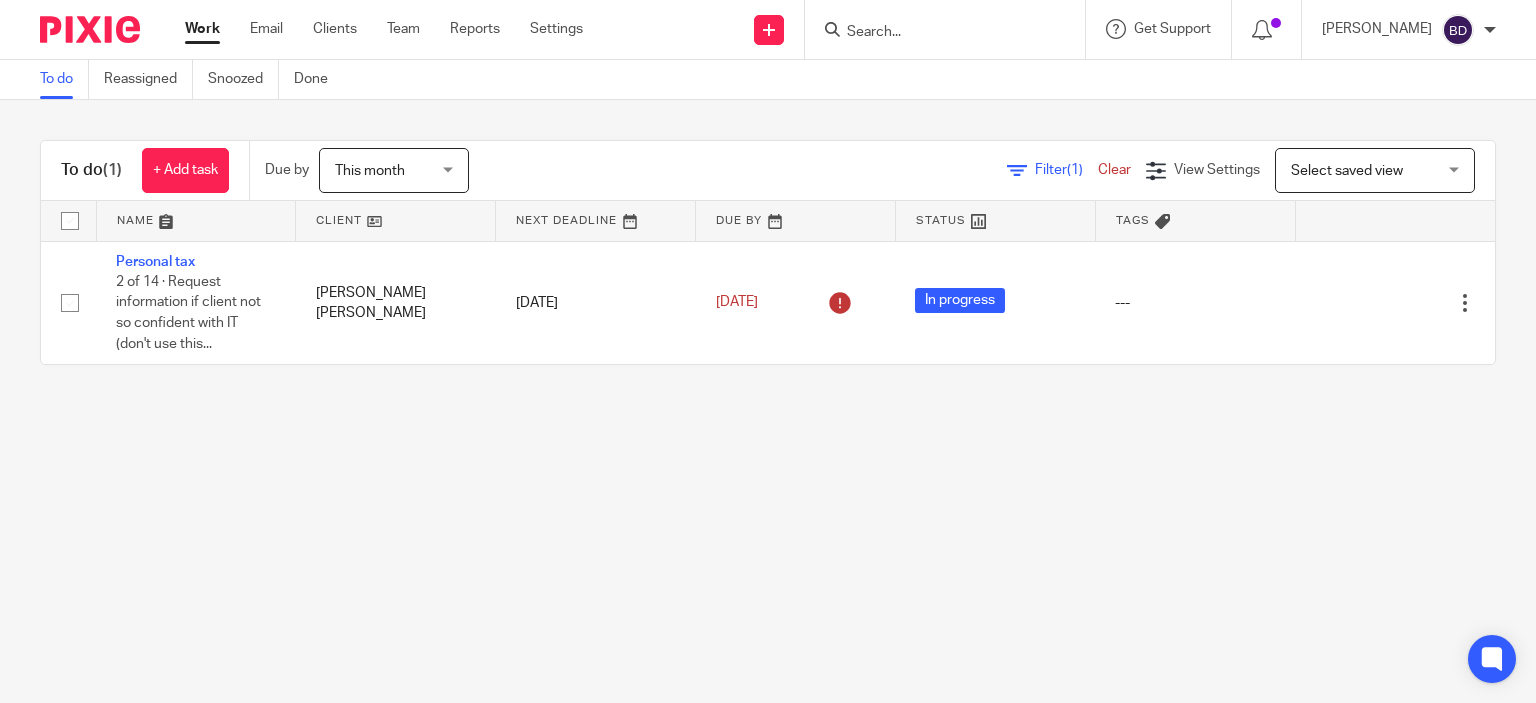 scroll, scrollTop: 0, scrollLeft: 0, axis: both 